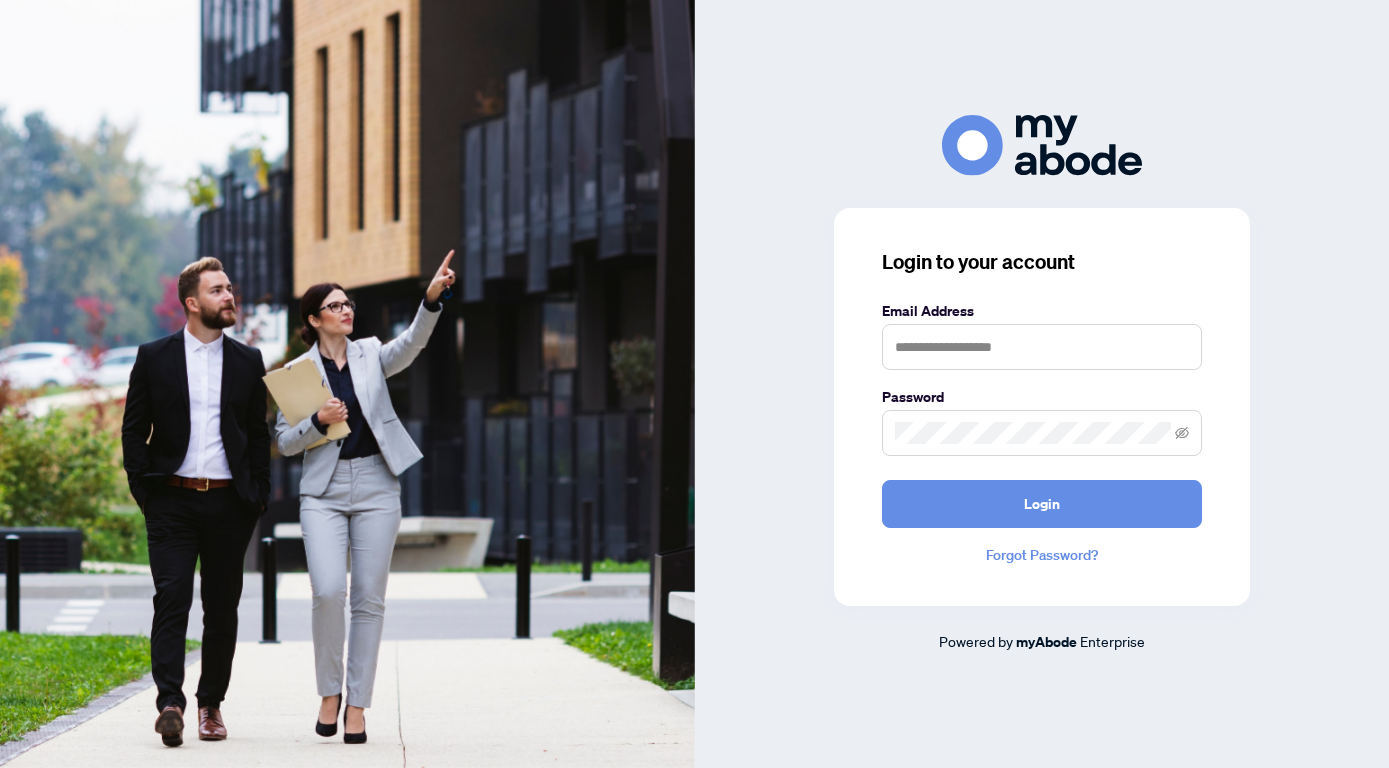 scroll, scrollTop: 0, scrollLeft: 0, axis: both 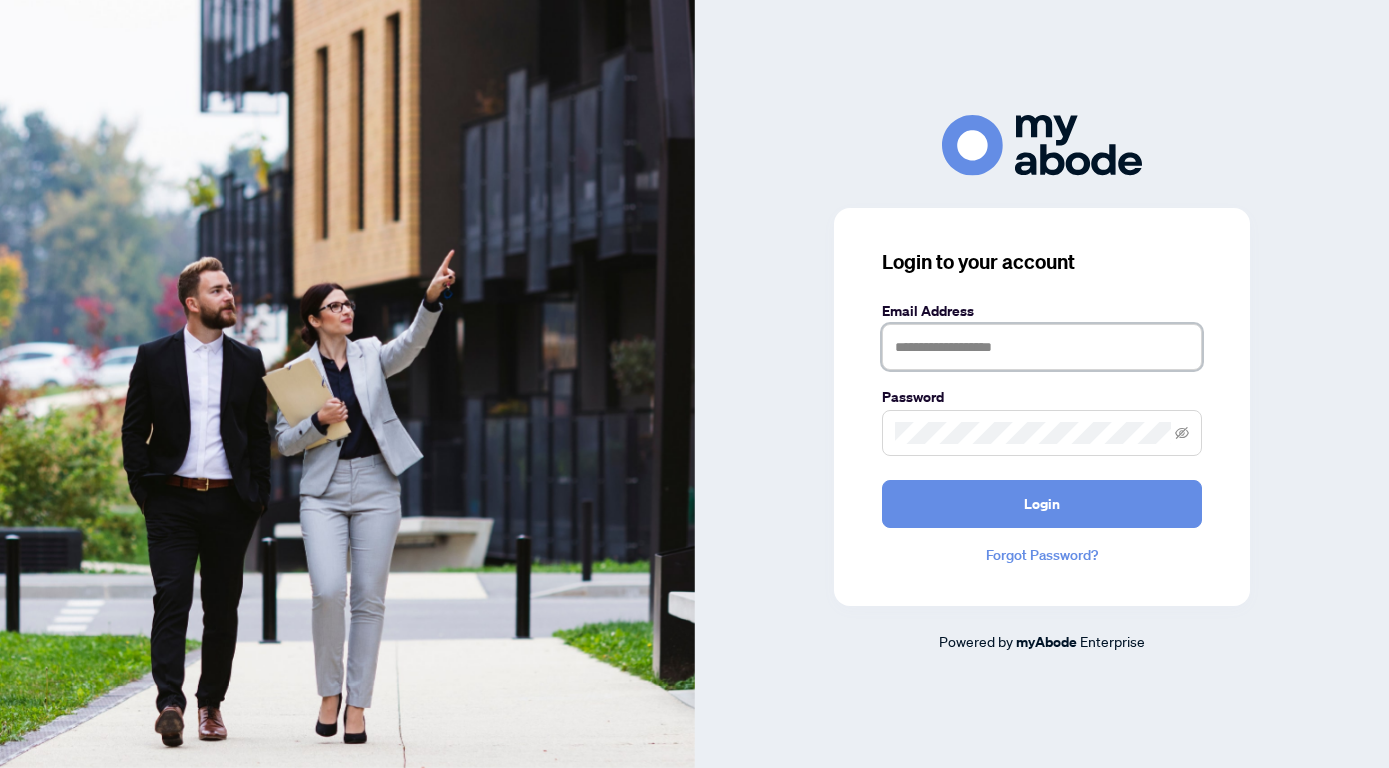 click at bounding box center [1042, 347] 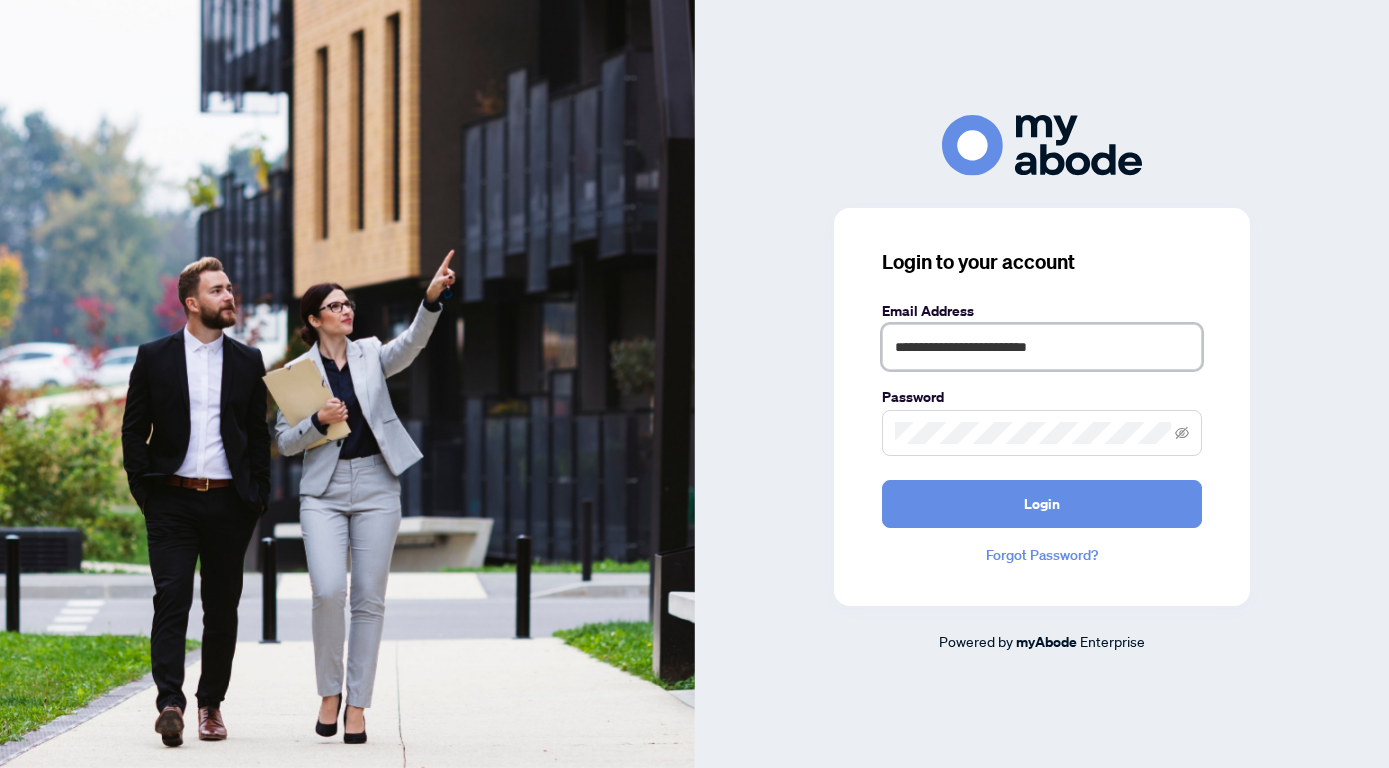 type on "**********" 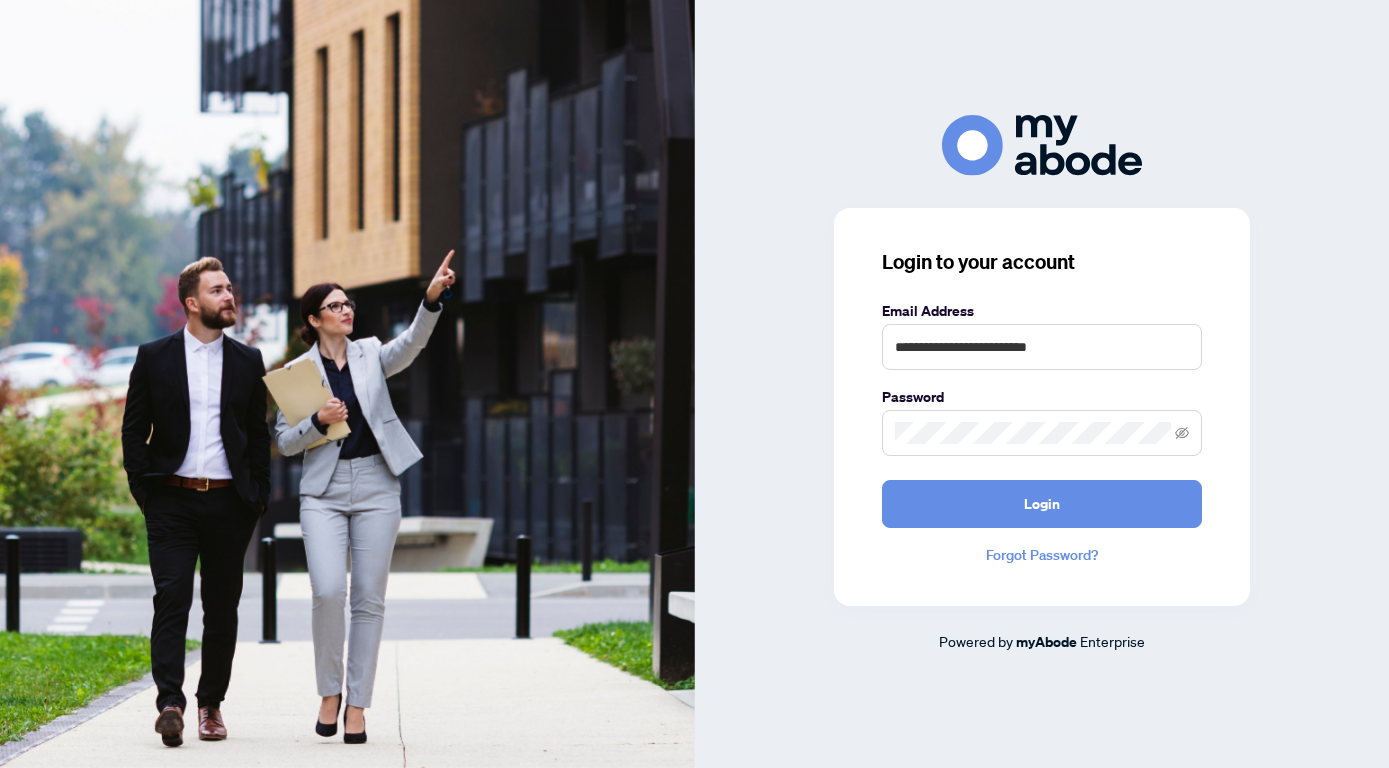 click on "Password" at bounding box center [1042, 421] 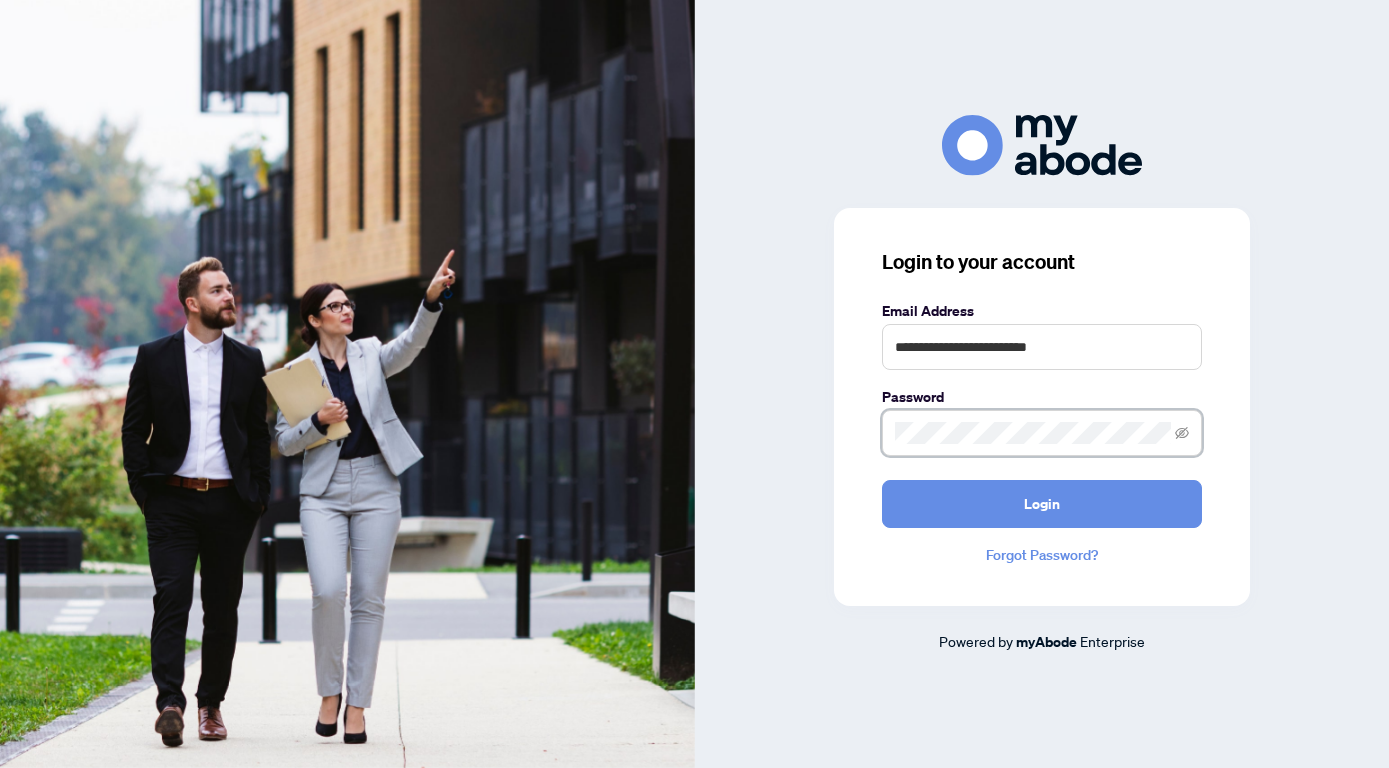 click on "Login" at bounding box center (1042, 504) 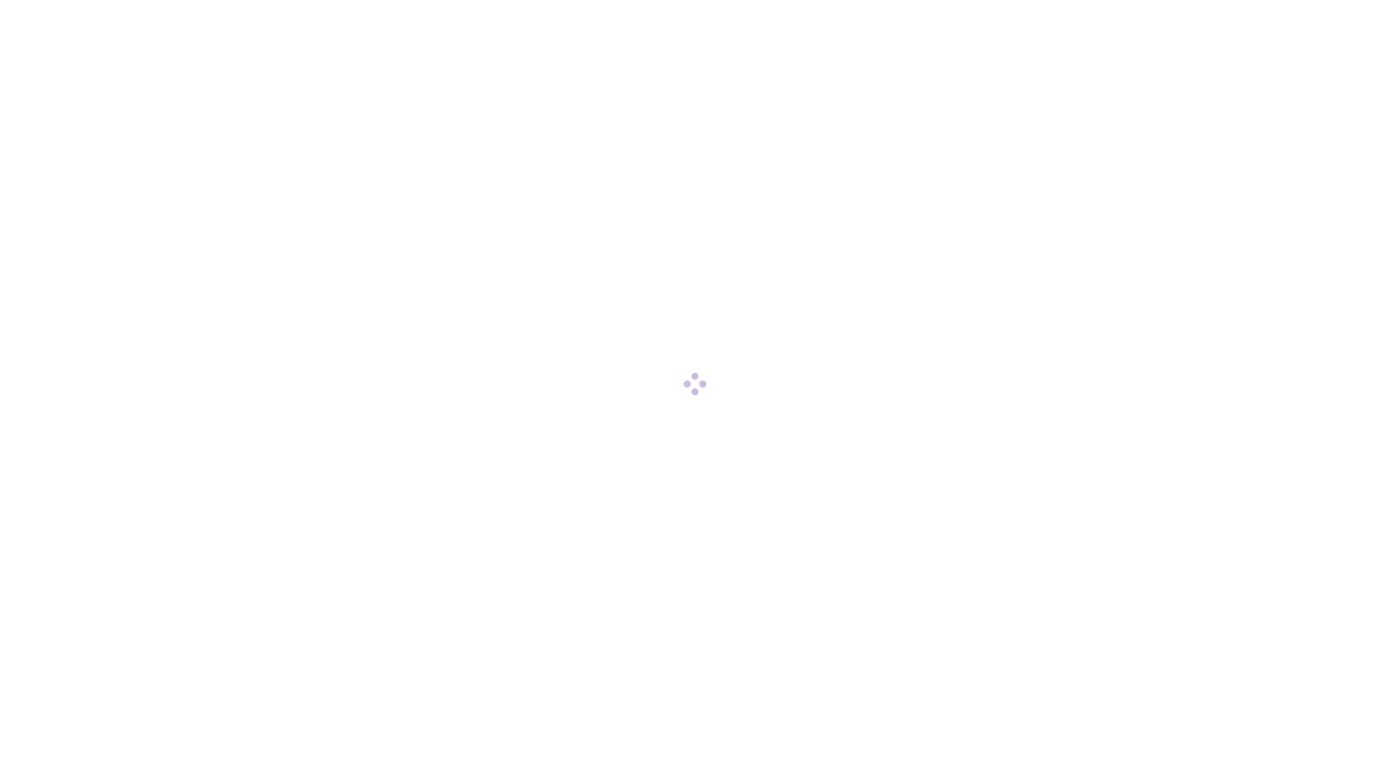 scroll, scrollTop: 0, scrollLeft: 0, axis: both 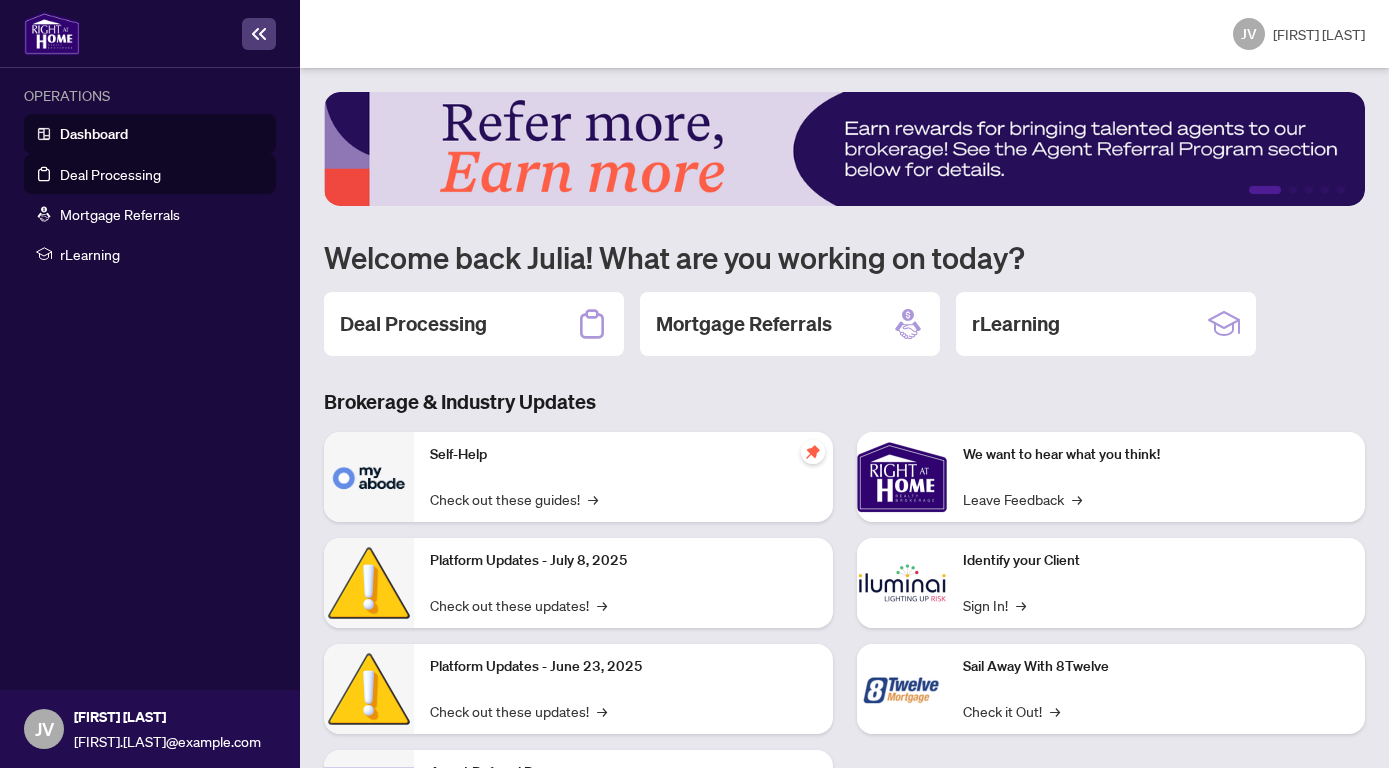 click on "Deal Processing" at bounding box center [110, 174] 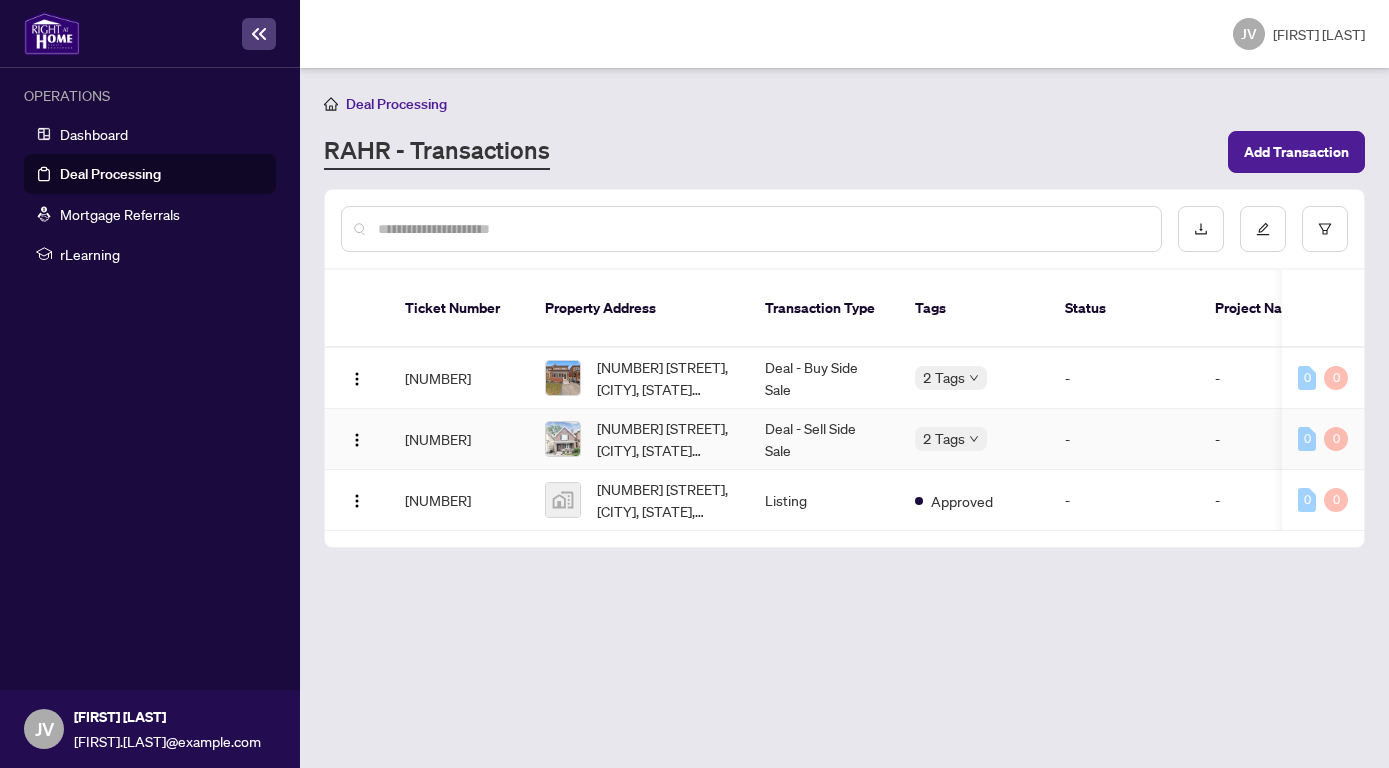 click on "-" at bounding box center (1124, 439) 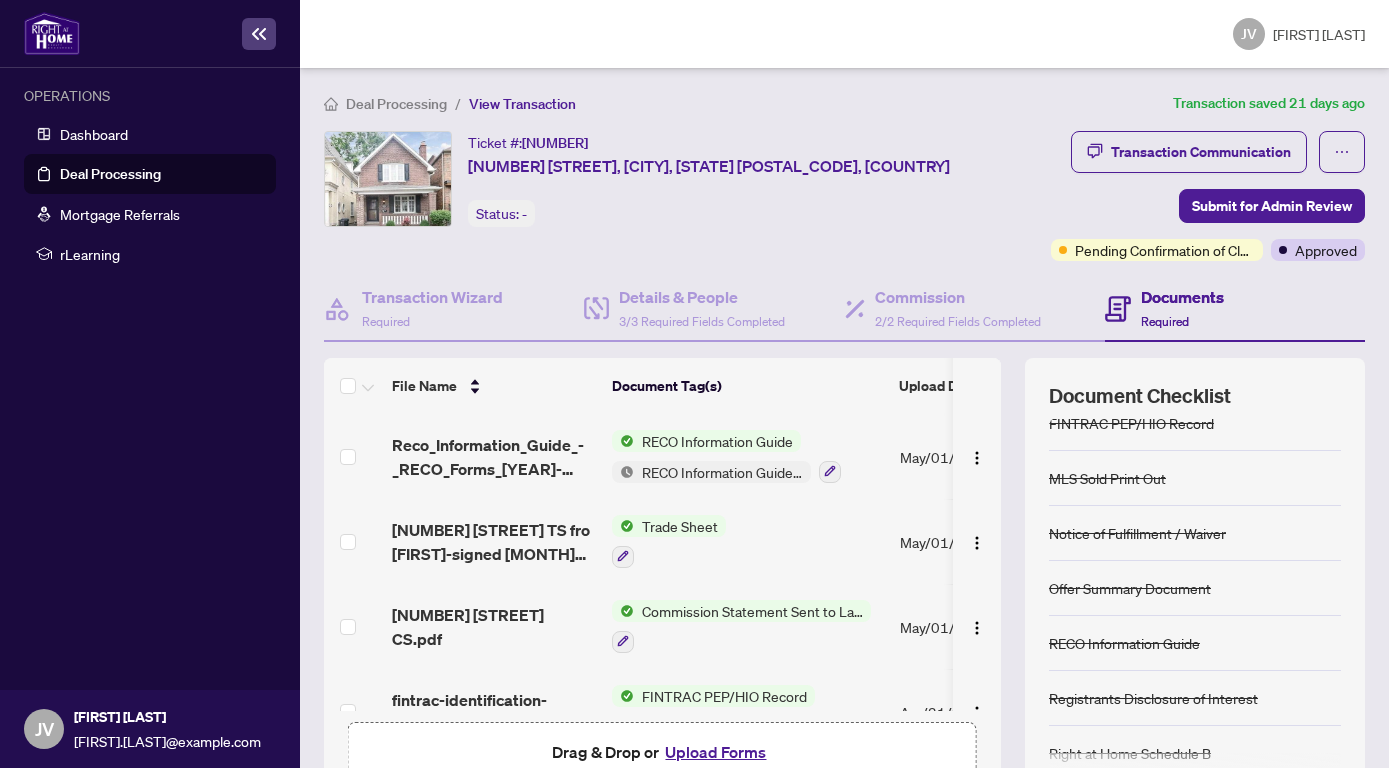 scroll, scrollTop: 213, scrollLeft: 0, axis: vertical 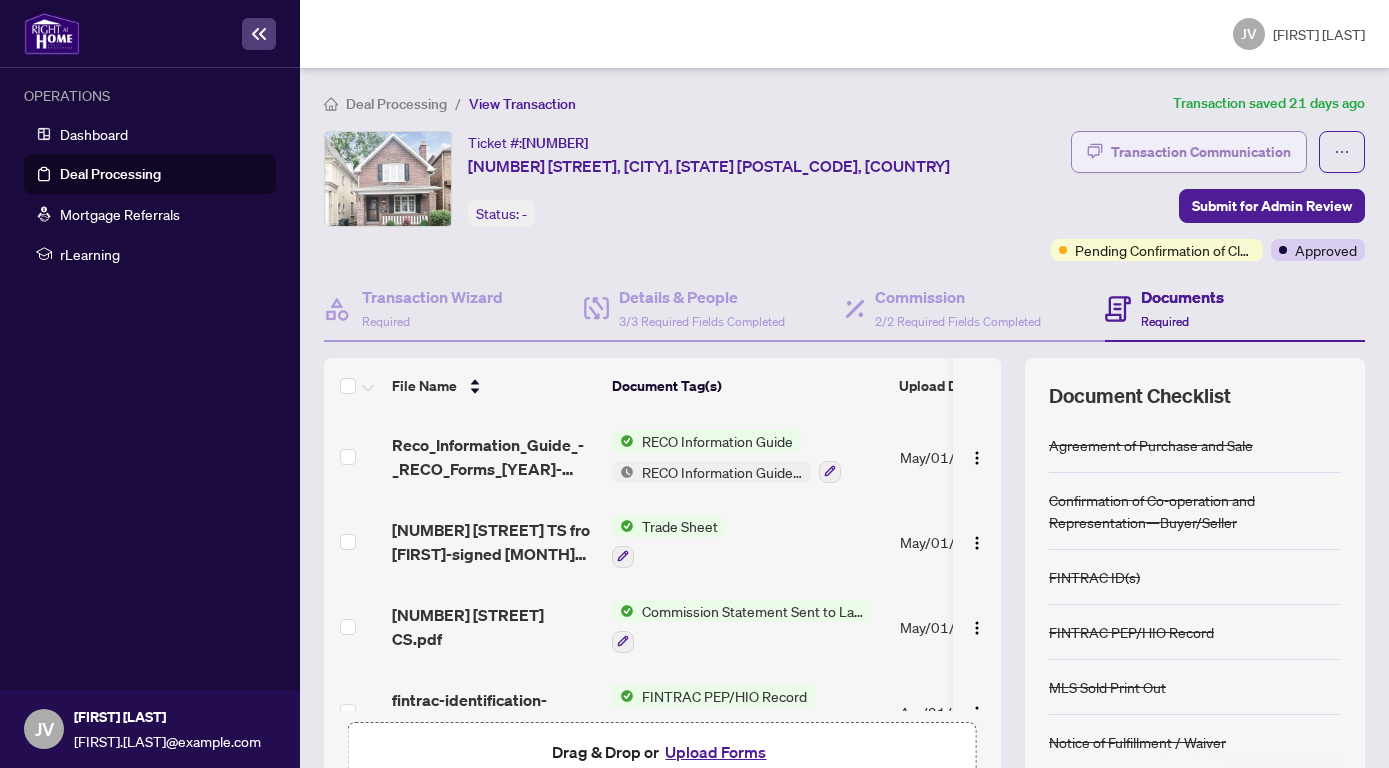 click on "Transaction Communication" at bounding box center [1201, 152] 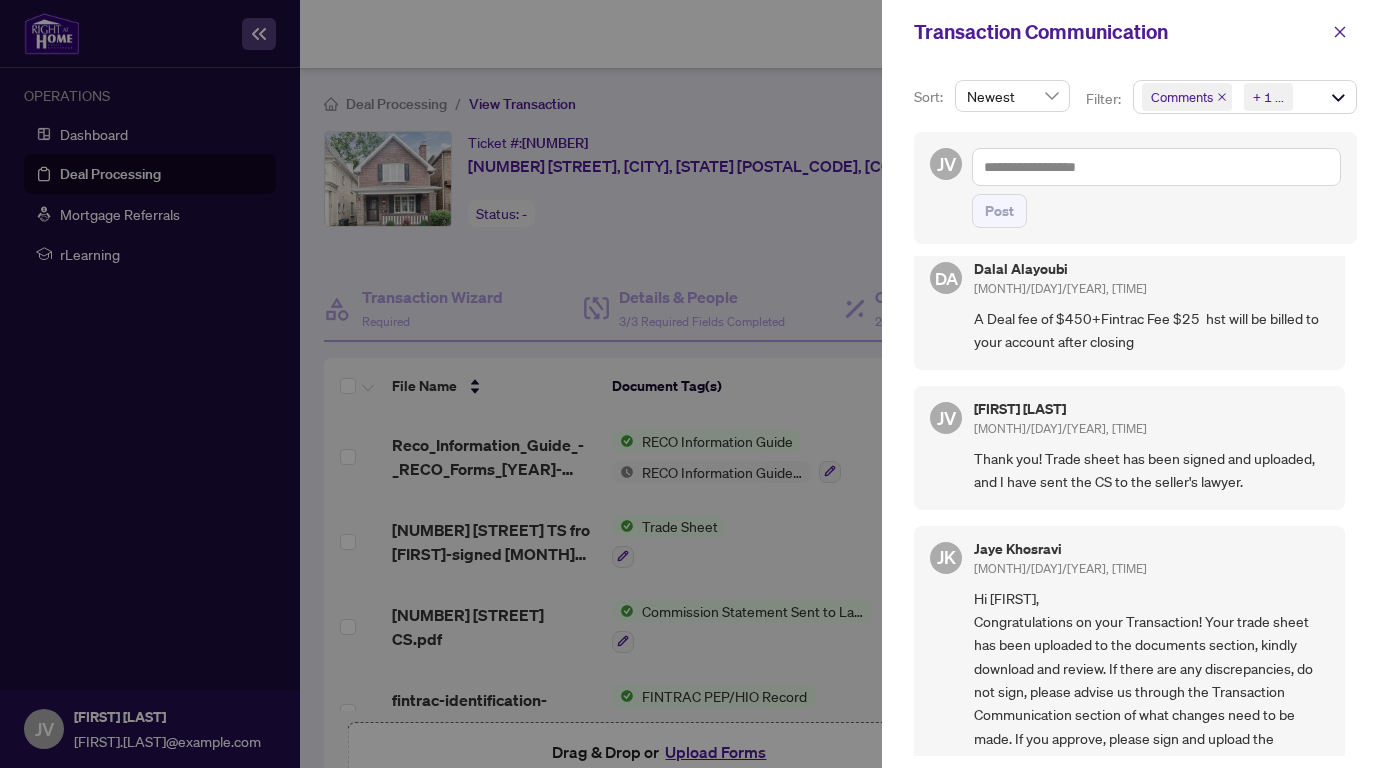 scroll, scrollTop: 0, scrollLeft: 0, axis: both 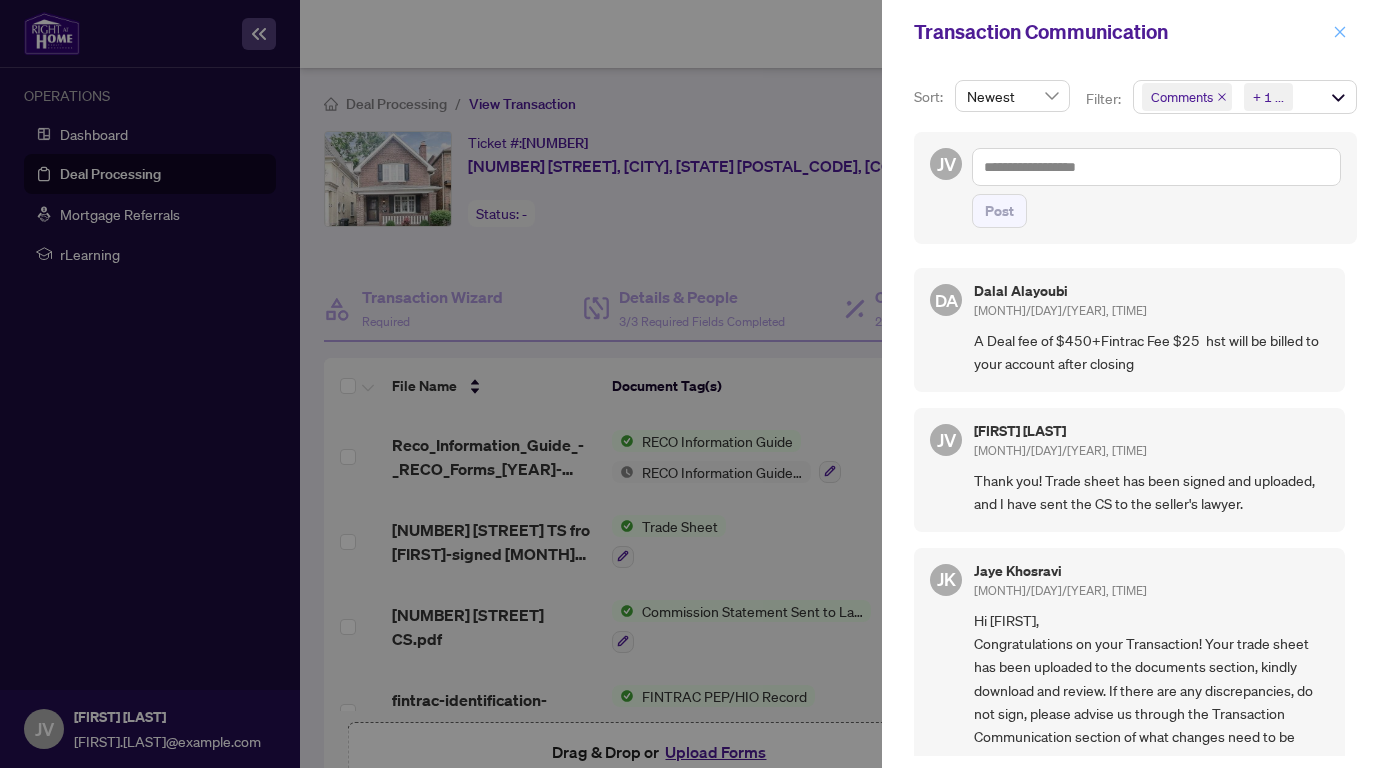 click 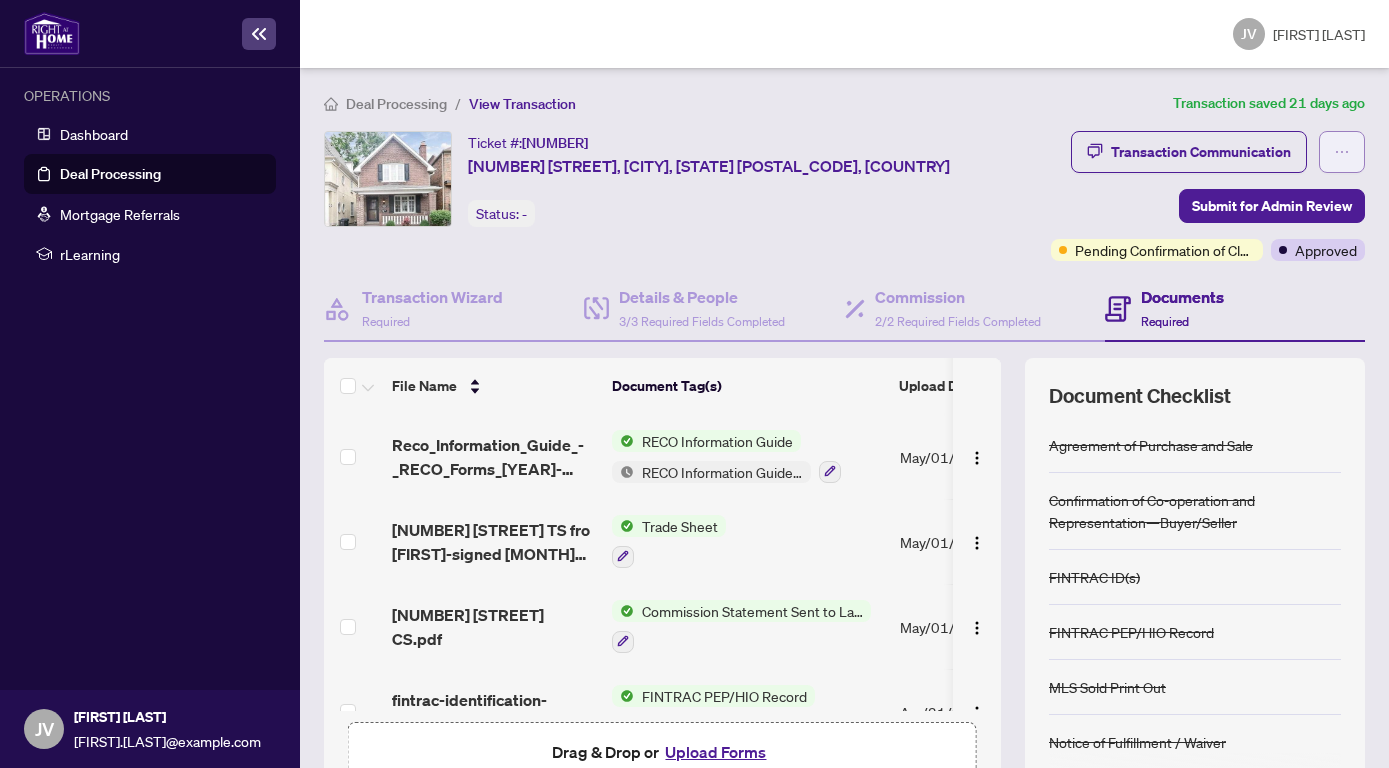 click at bounding box center (1342, 152) 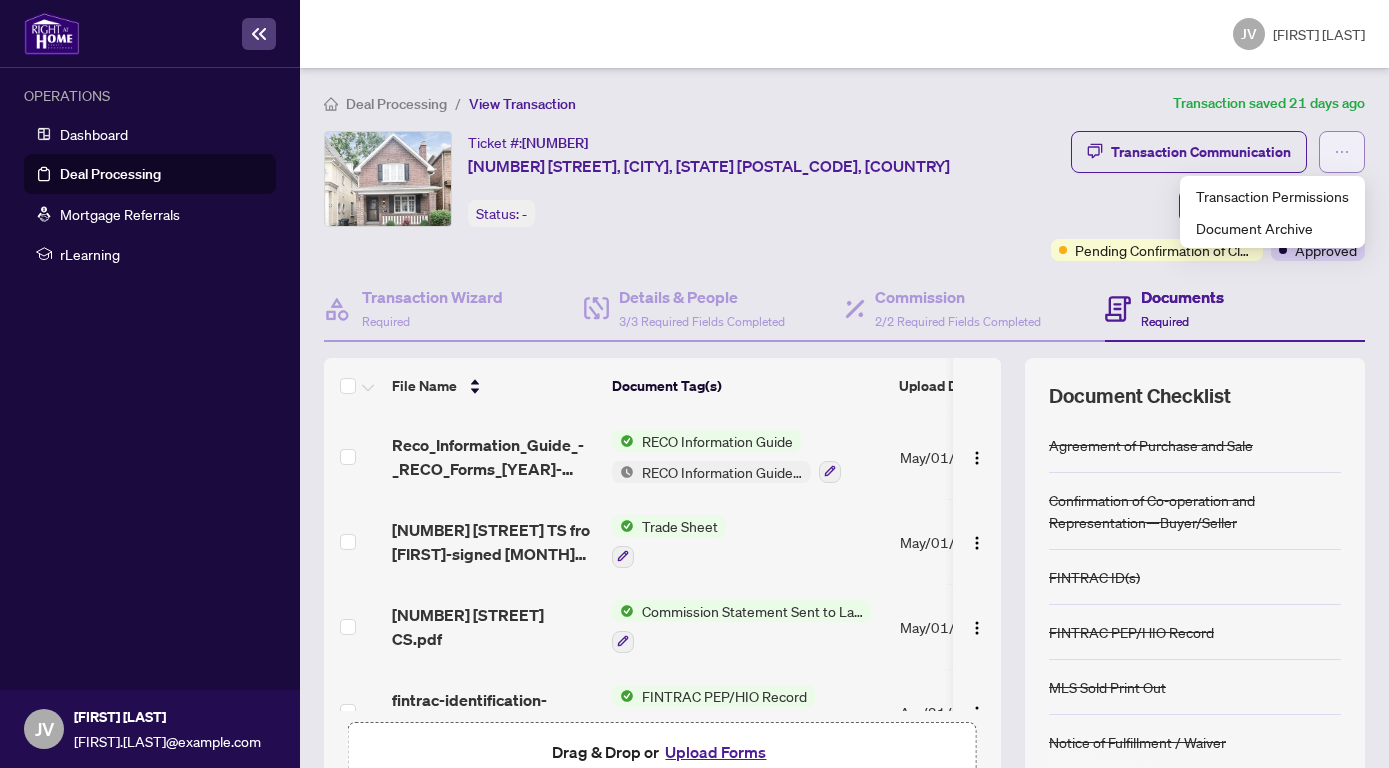 click at bounding box center (1342, 152) 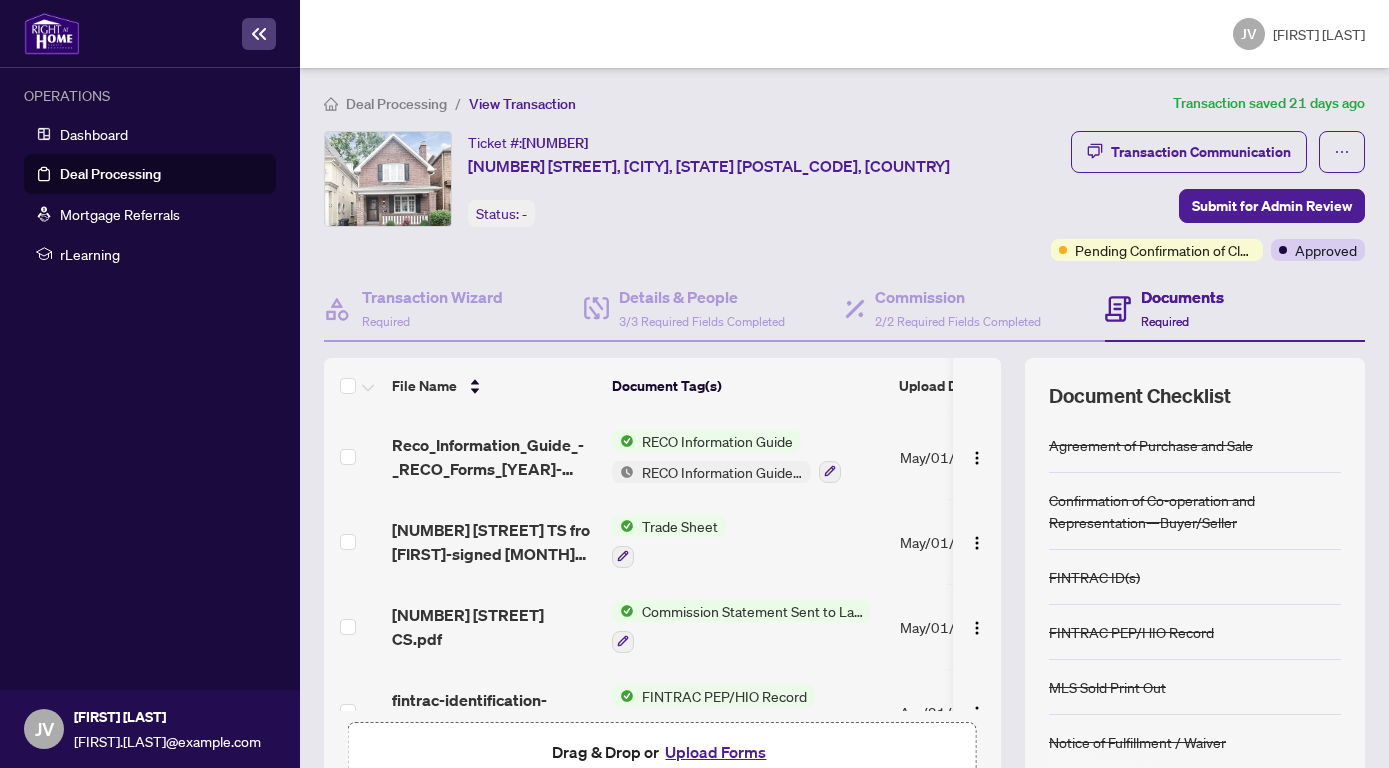 click on "Deal Processing" at bounding box center (110, 174) 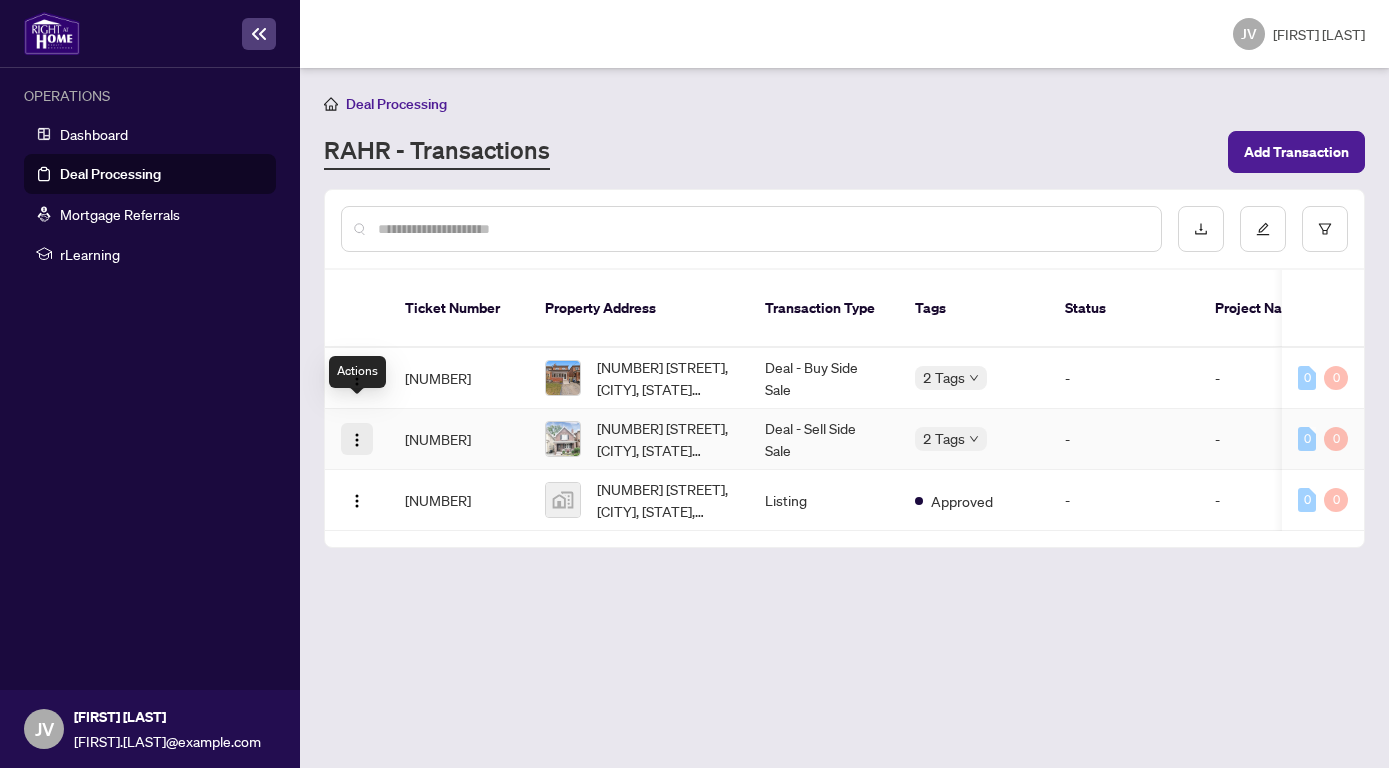 click at bounding box center (357, 440) 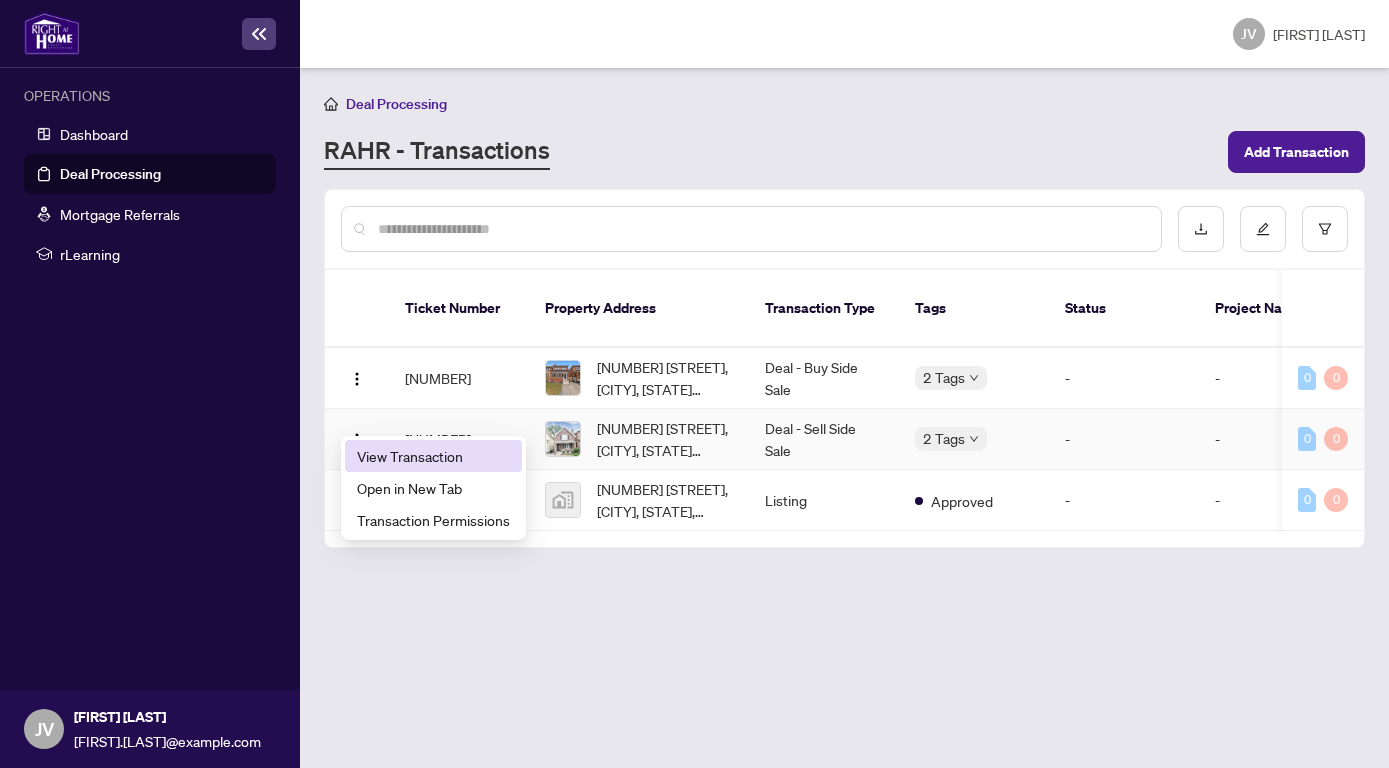 click on "View Transaction" at bounding box center [433, 456] 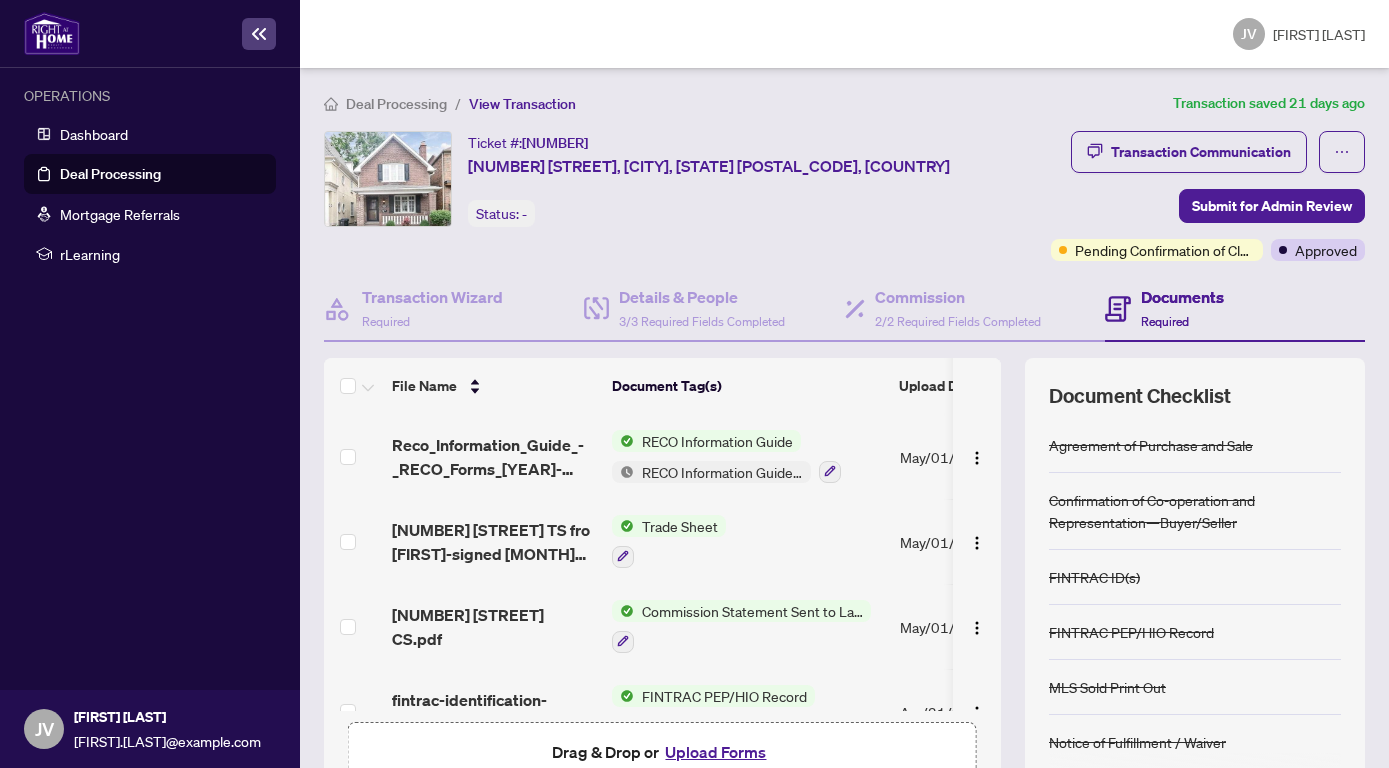 click on "Documents" at bounding box center (1182, 297) 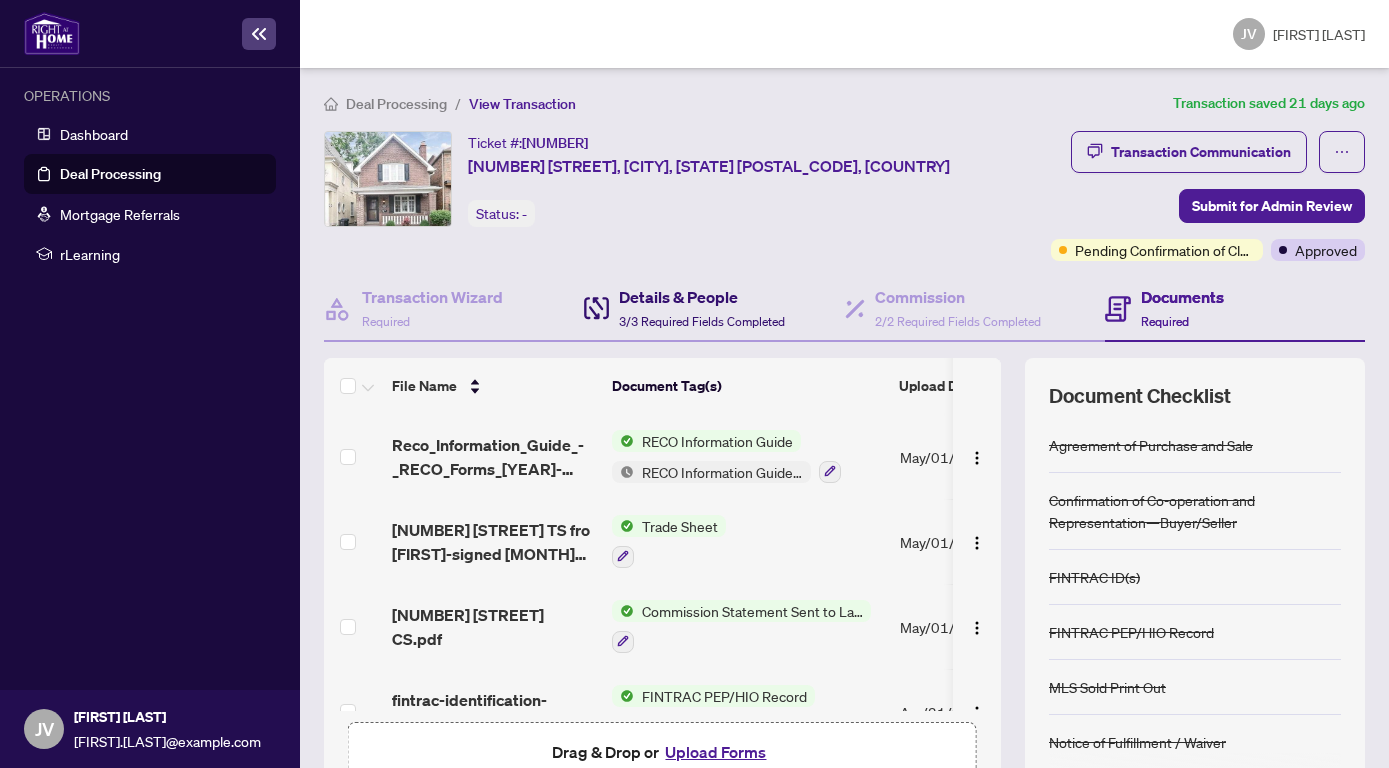 click on "Details & People" at bounding box center [702, 297] 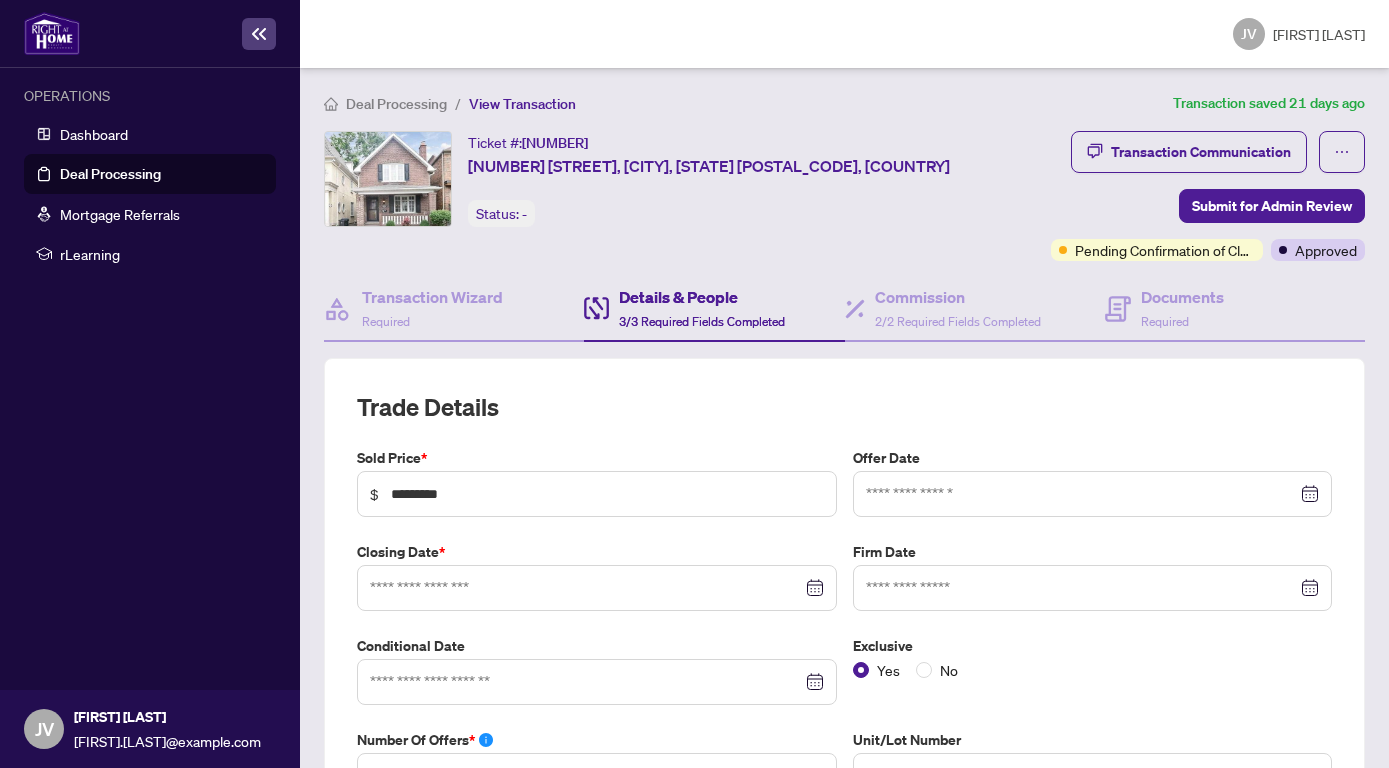 type on "**********" 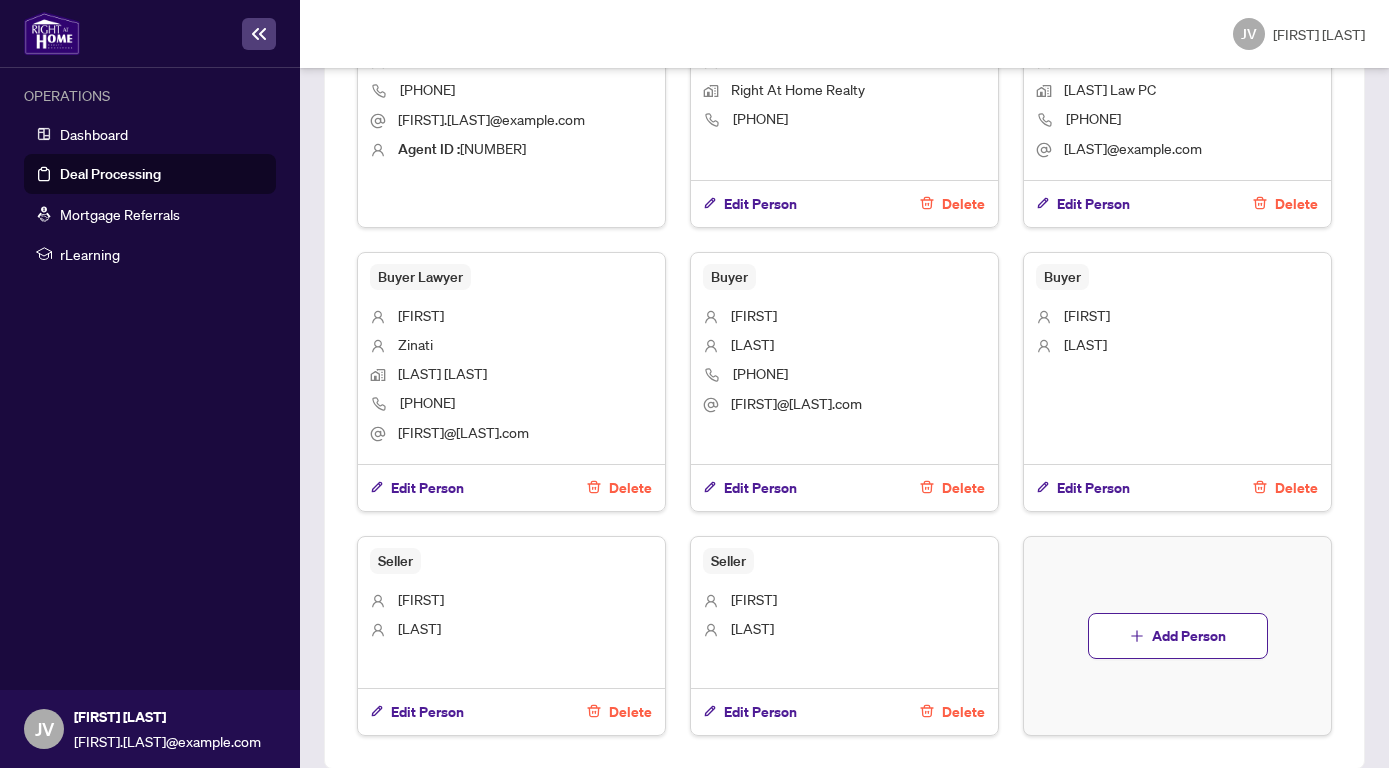 scroll, scrollTop: 1572, scrollLeft: 0, axis: vertical 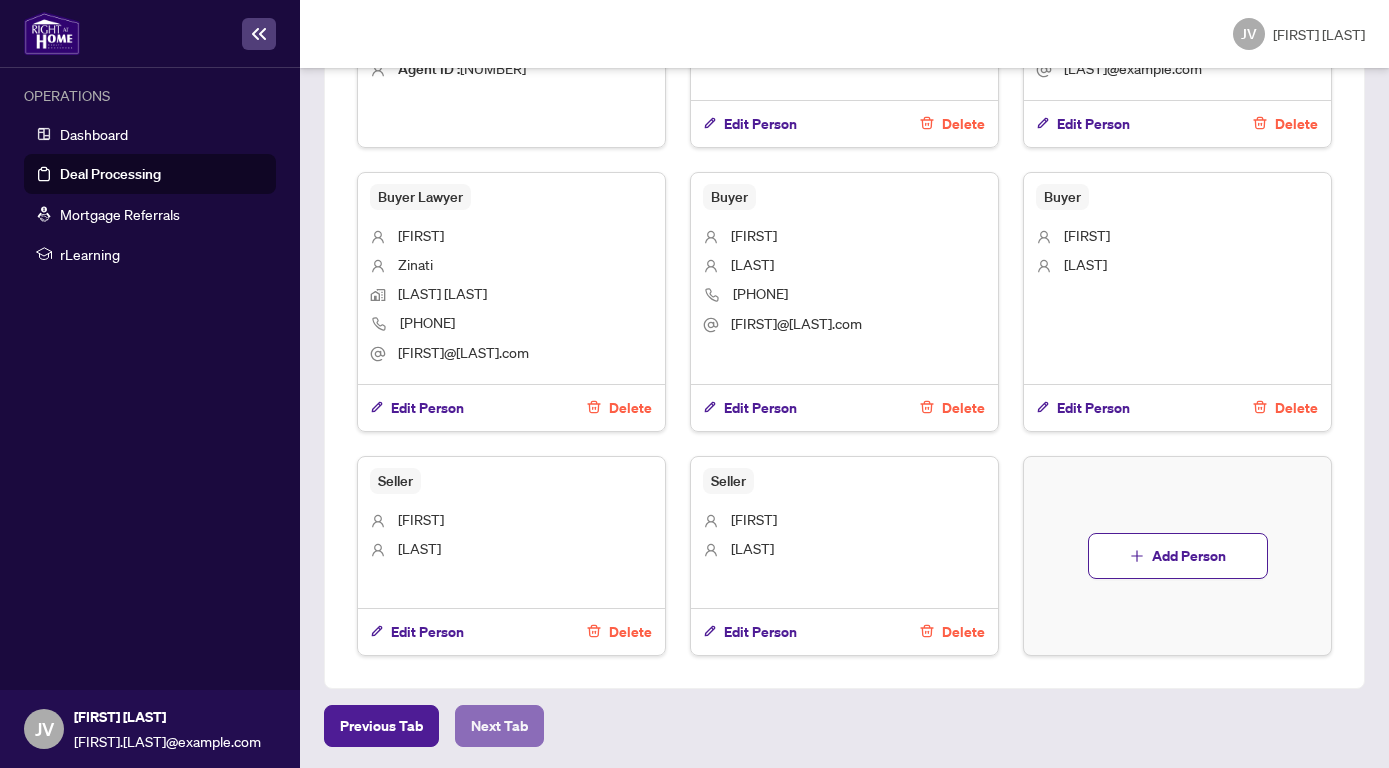 click on "Next Tab" at bounding box center (499, 726) 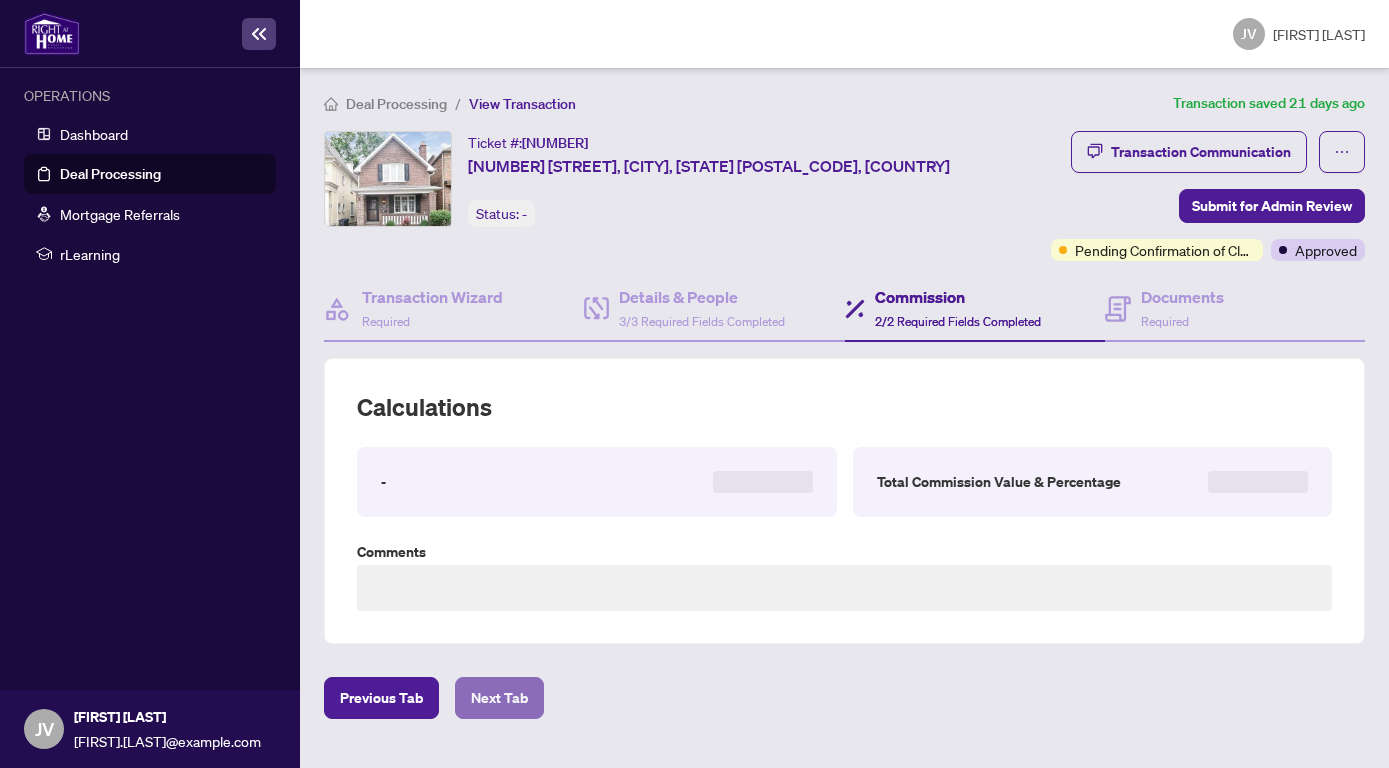 type on "**********" 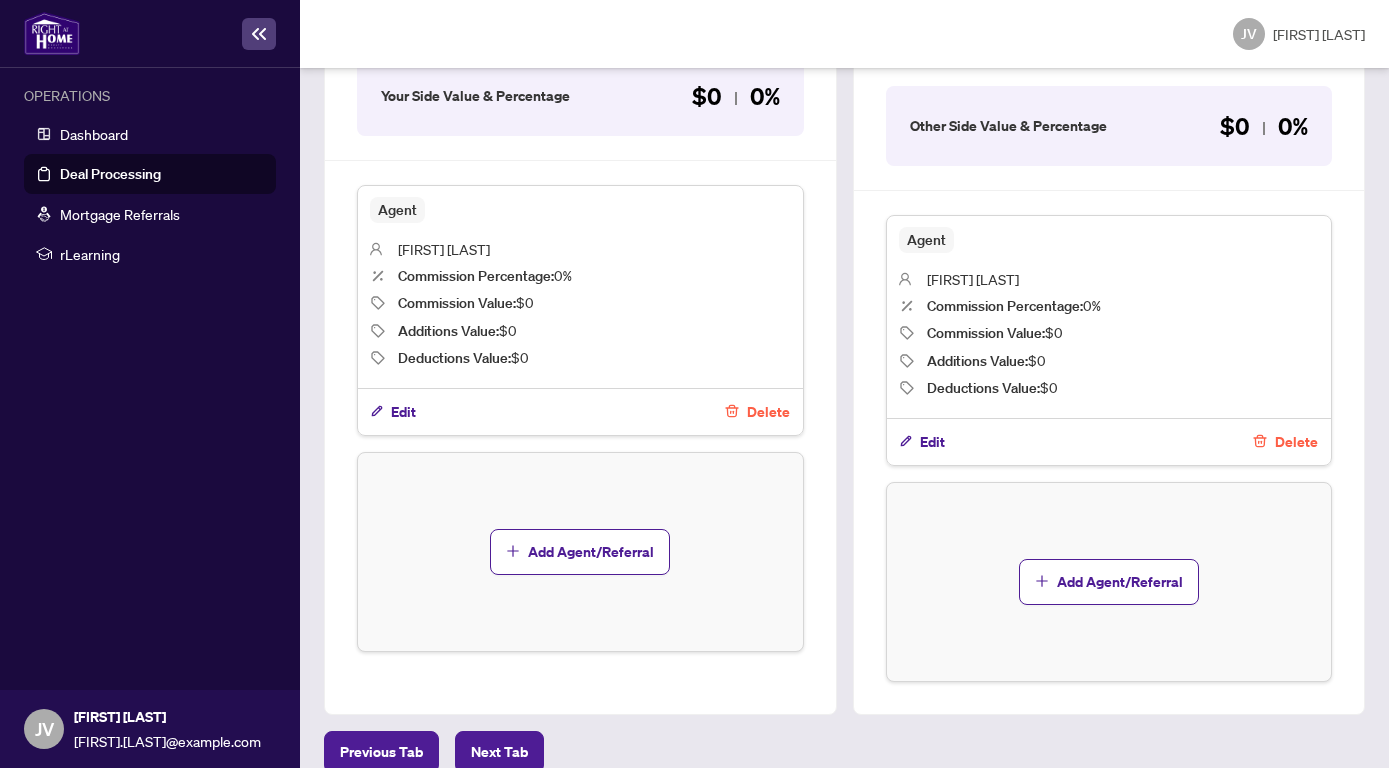 scroll, scrollTop: 727, scrollLeft: 0, axis: vertical 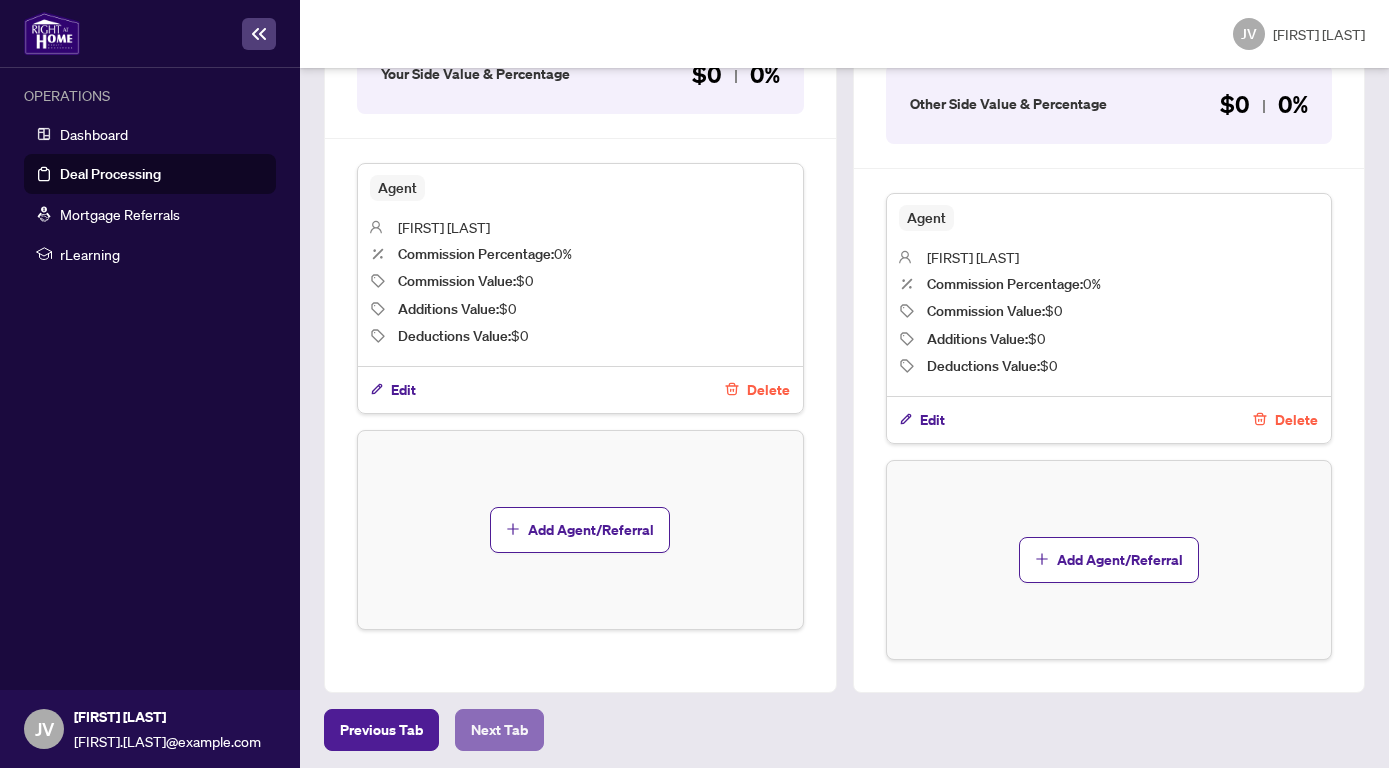 click on "Next Tab" at bounding box center [499, 730] 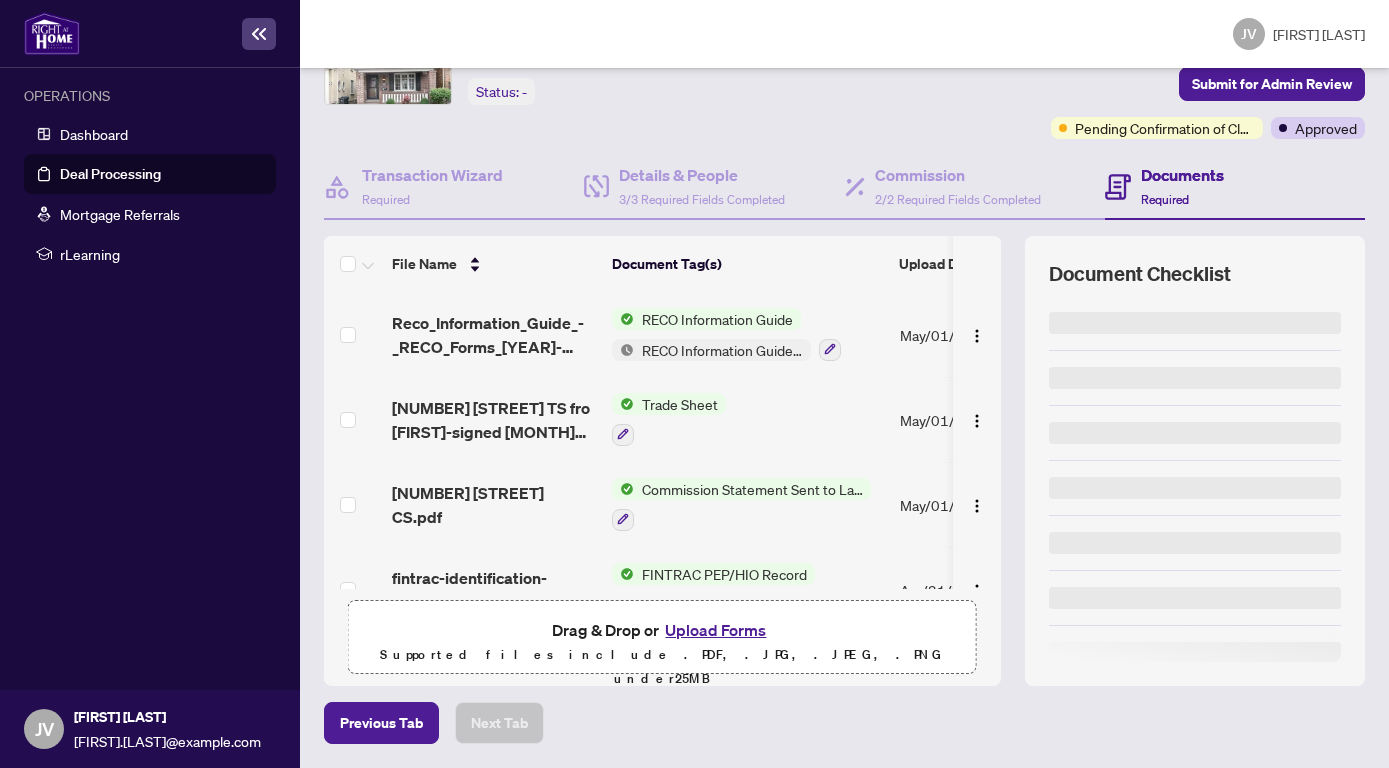 scroll, scrollTop: 0, scrollLeft: 0, axis: both 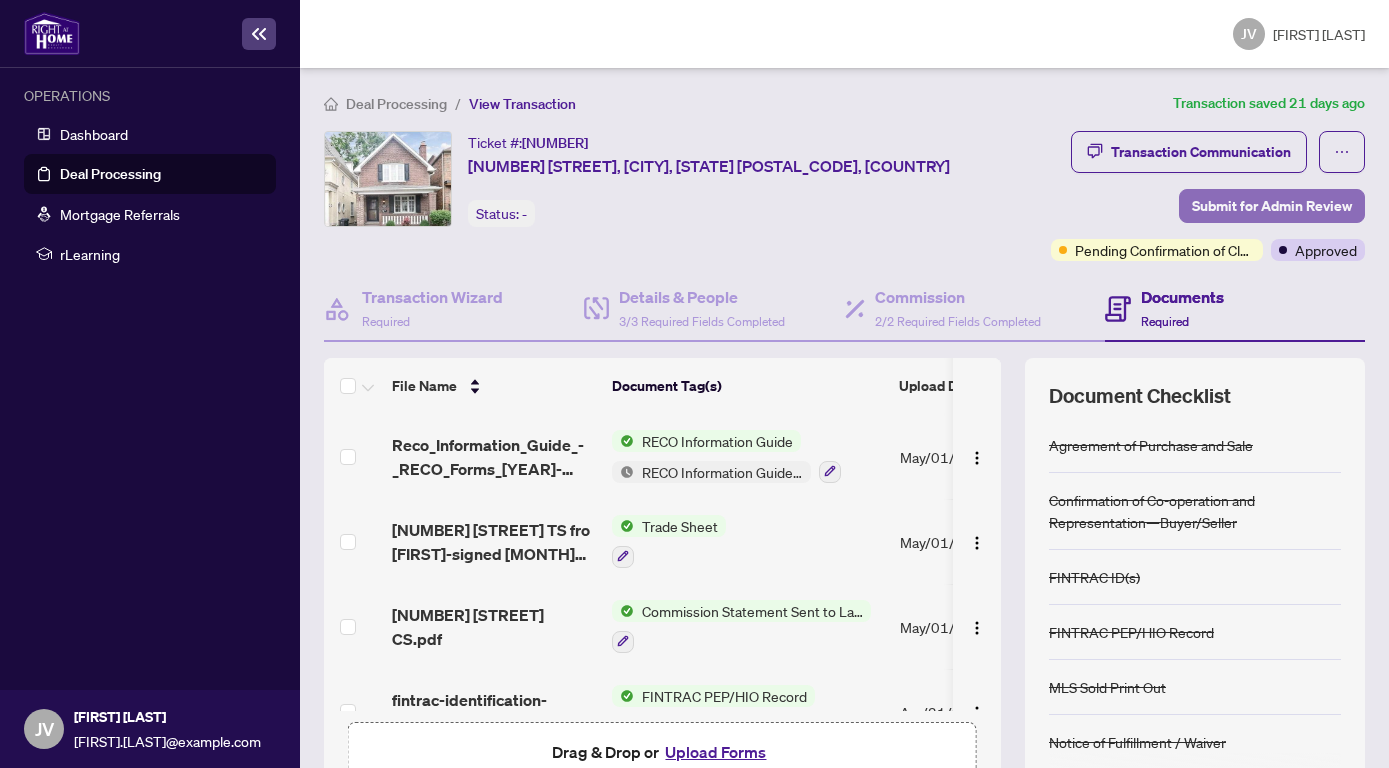 click on "Submit for Admin Review" at bounding box center [1272, 206] 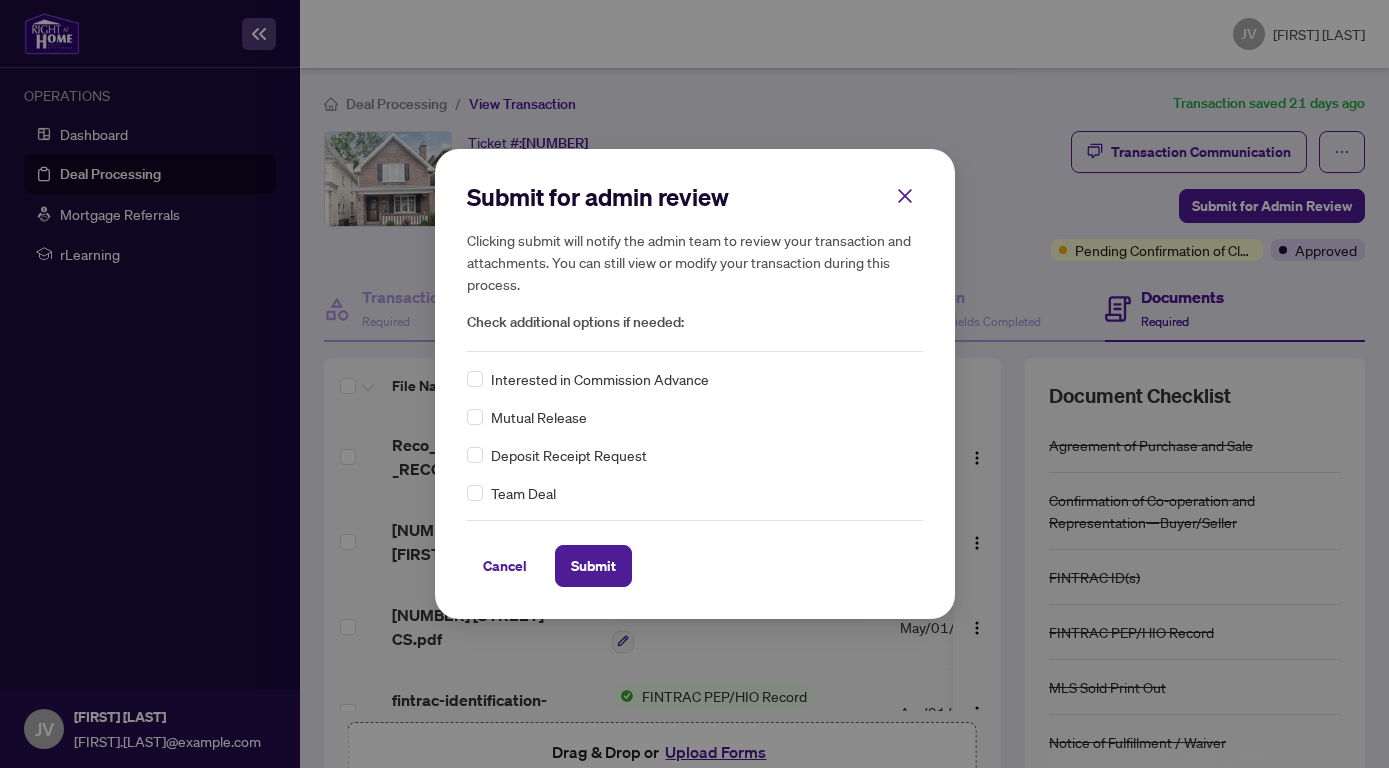 click on "Team Deal" at bounding box center (695, 493) 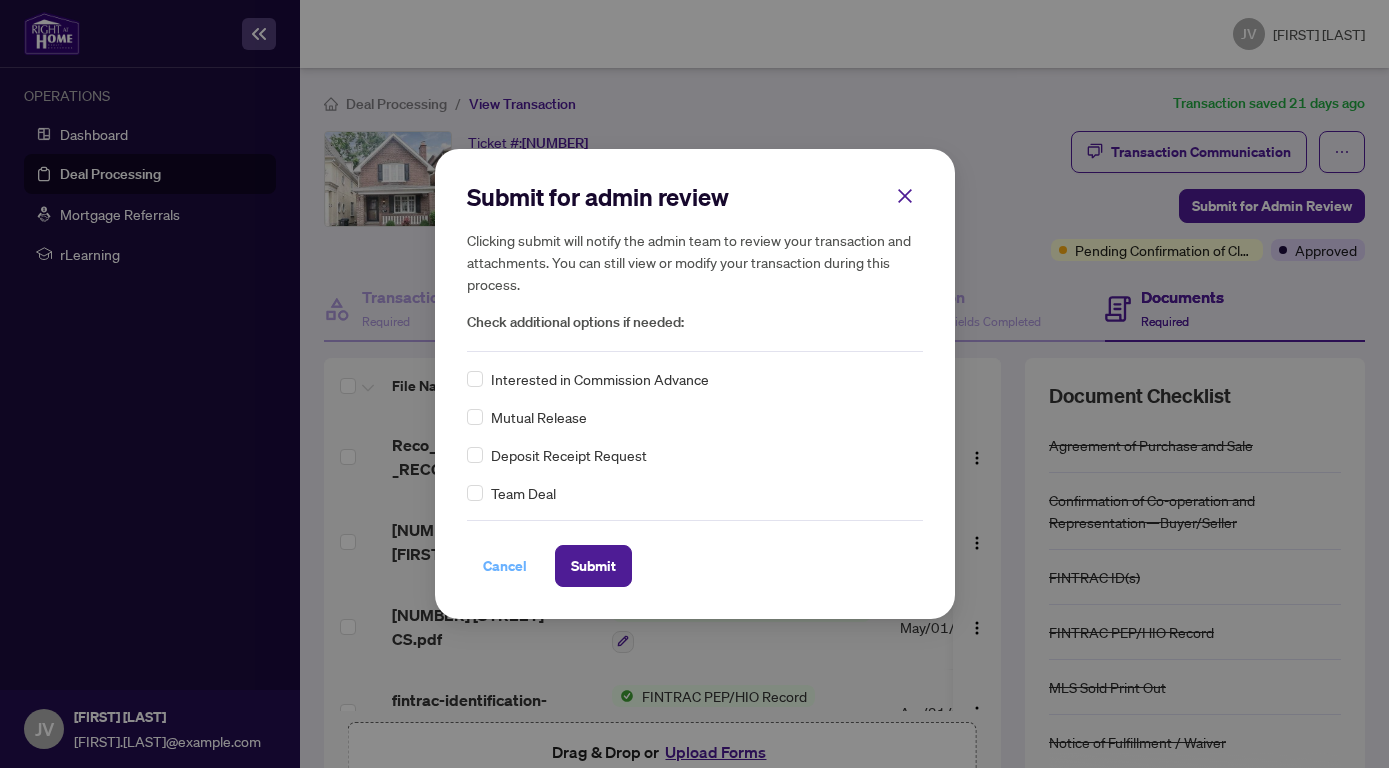 click on "Cancel" at bounding box center (505, 566) 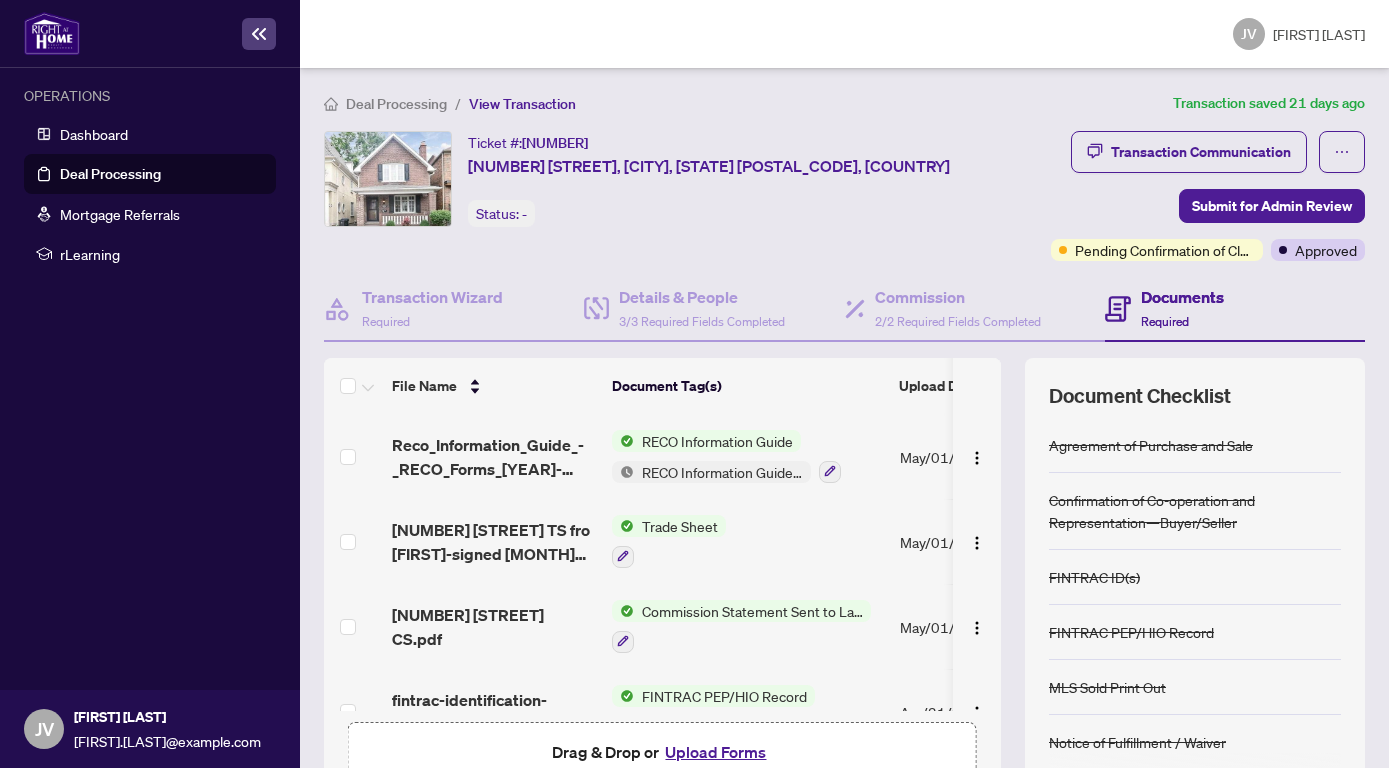 click on "Deal Processing" at bounding box center [110, 174] 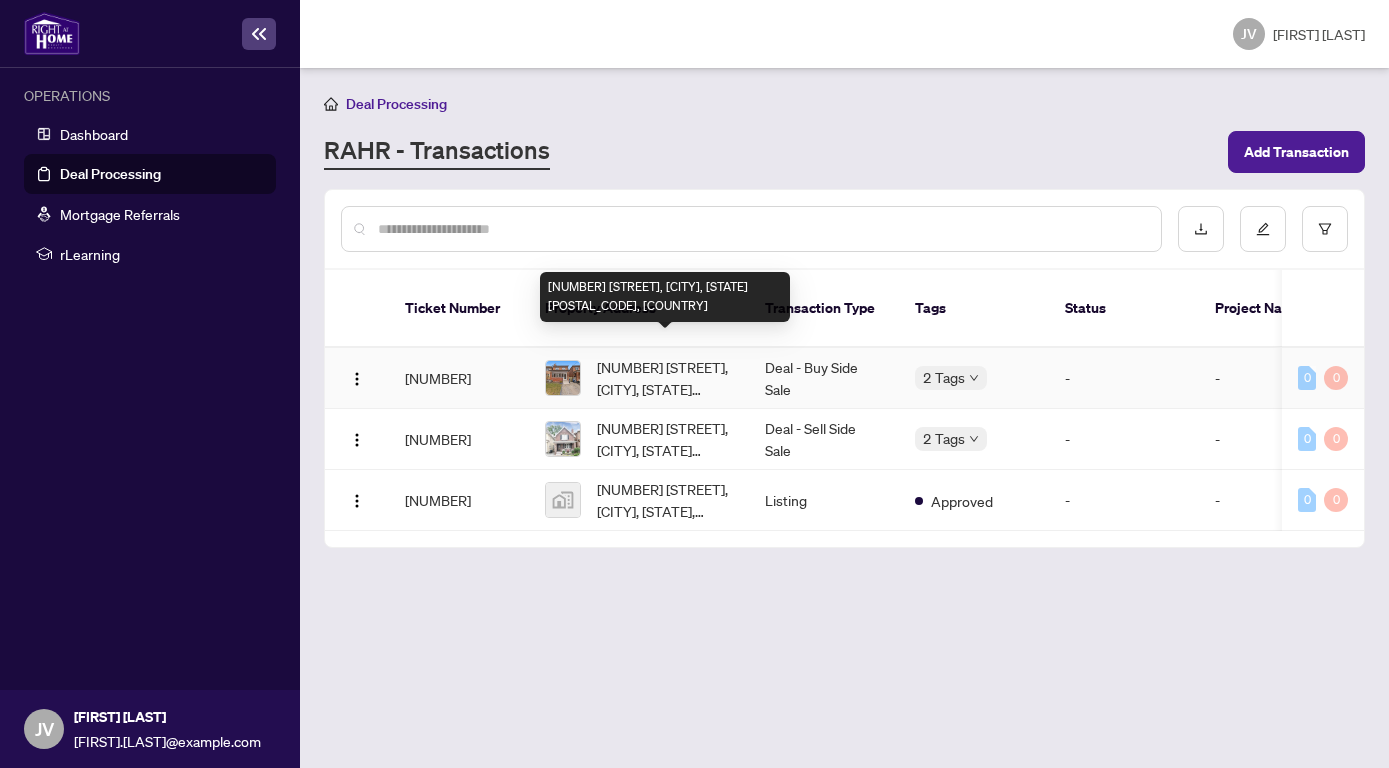click on "[NUMBER] [STREET], [CITY], [STATE] [POSTAL_CODE], [COUNTRY]" at bounding box center [665, 378] 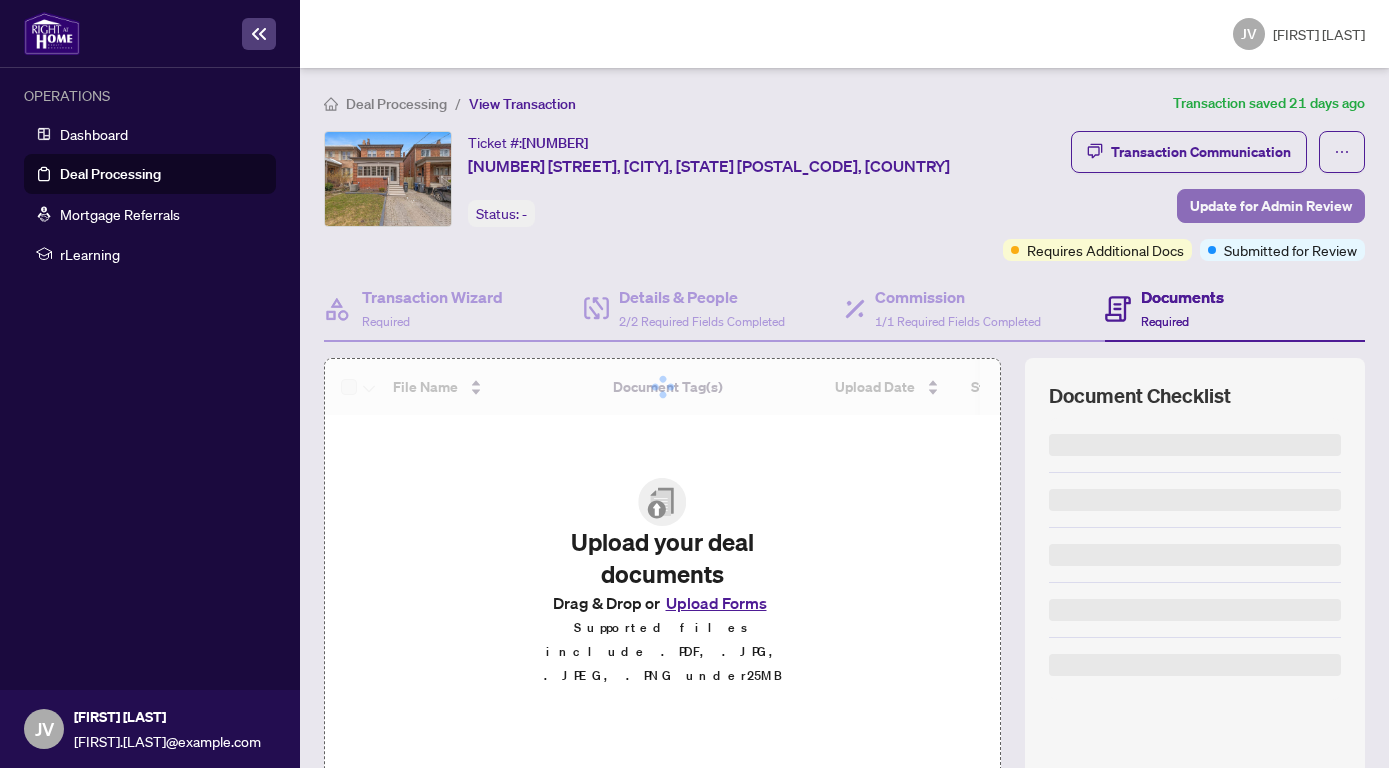 click on "Update for Admin Review" at bounding box center [1271, 206] 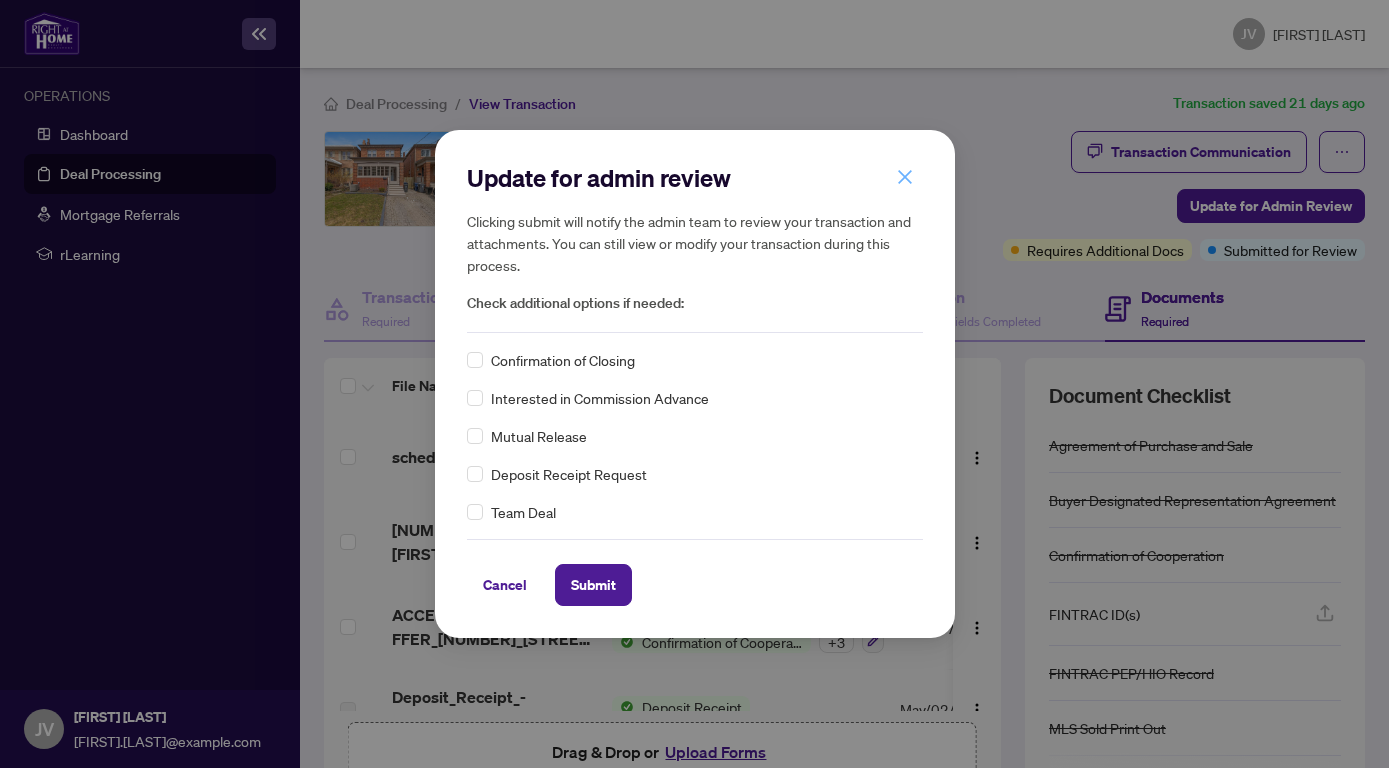 click 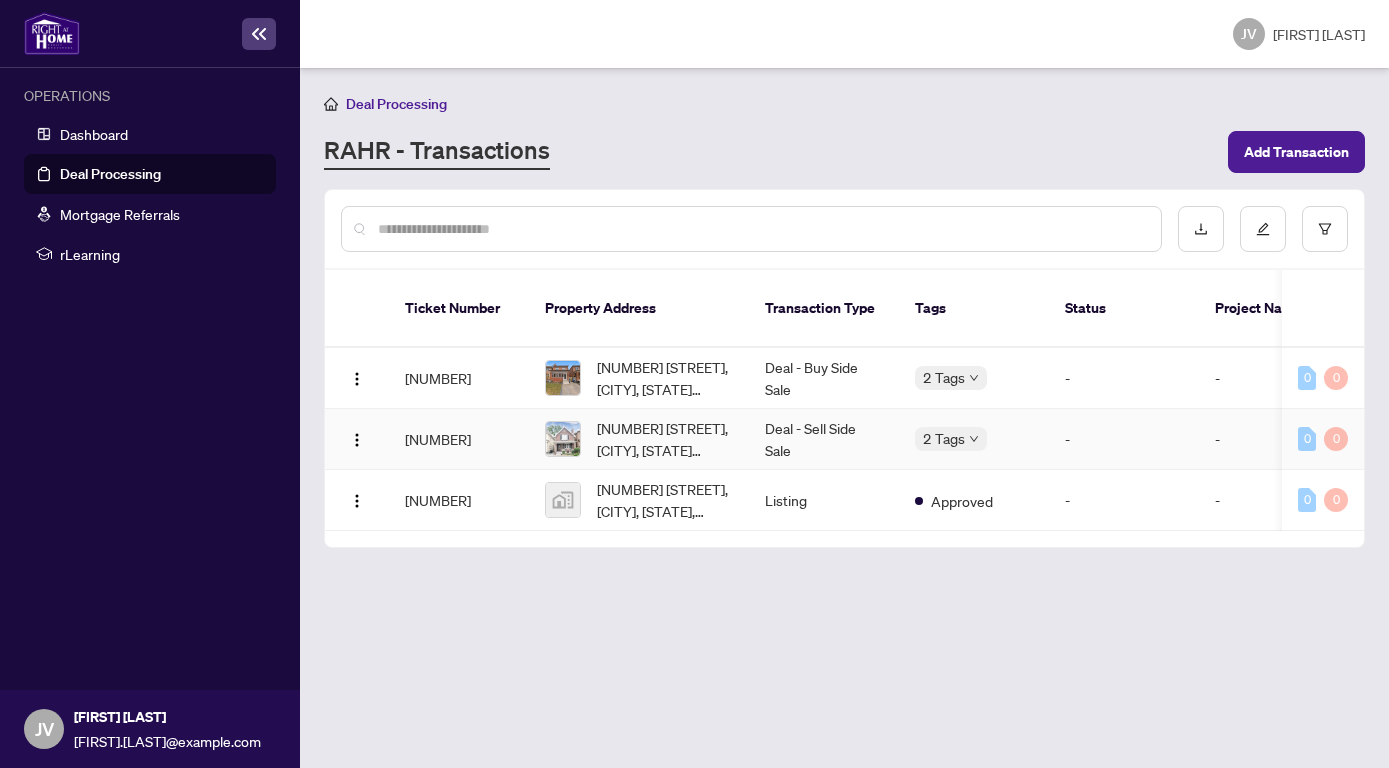 click on "Deal - Sell Side Sale" at bounding box center (824, 439) 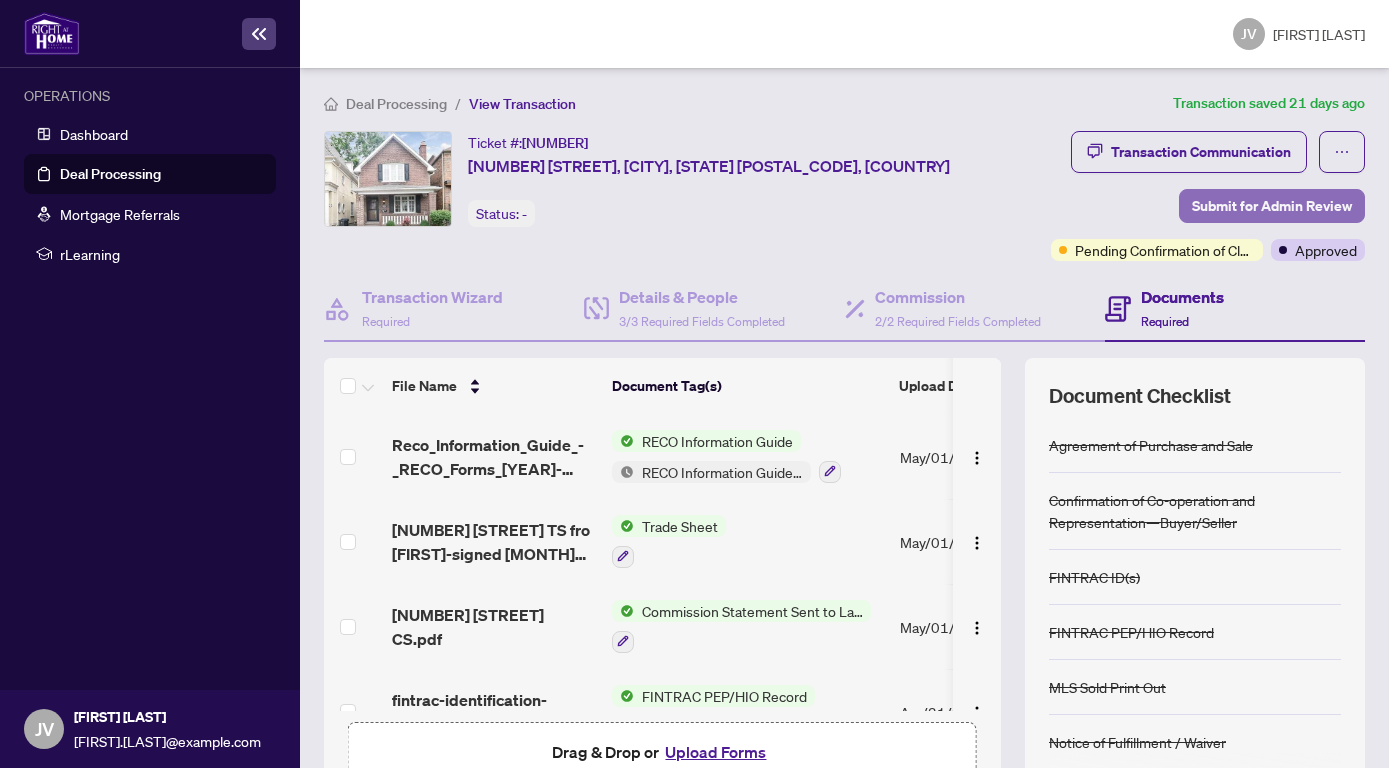 click on "Submit for Admin Review" at bounding box center [1272, 206] 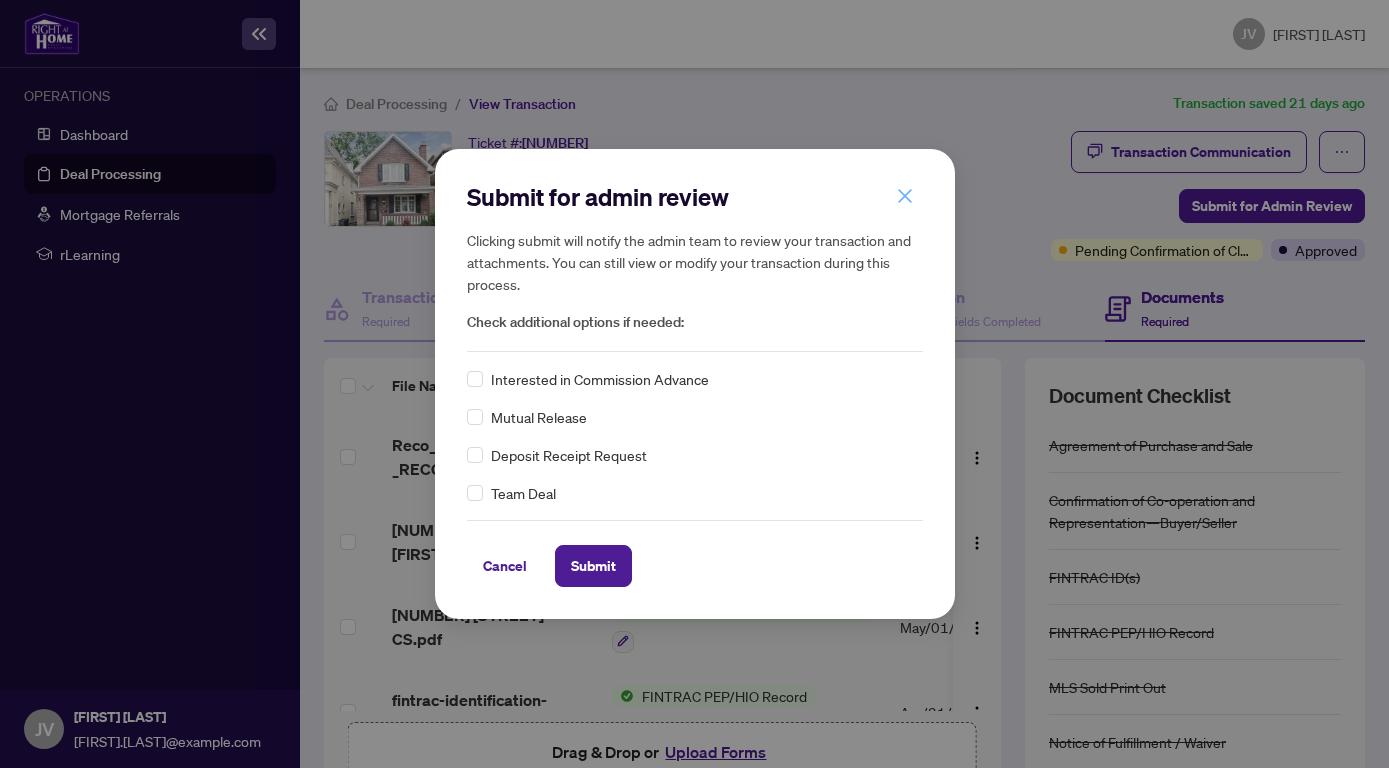click 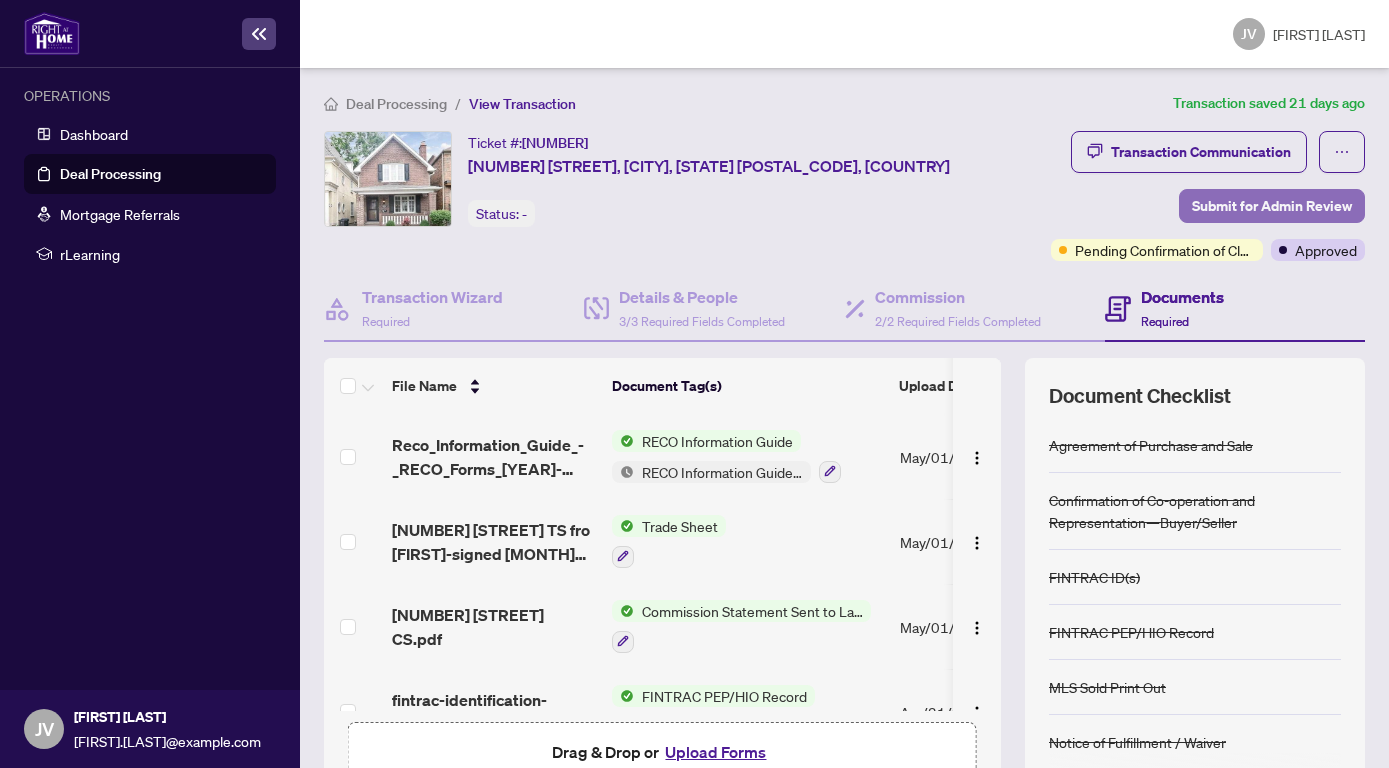 click on "Submit for Admin Review" at bounding box center (1272, 206) 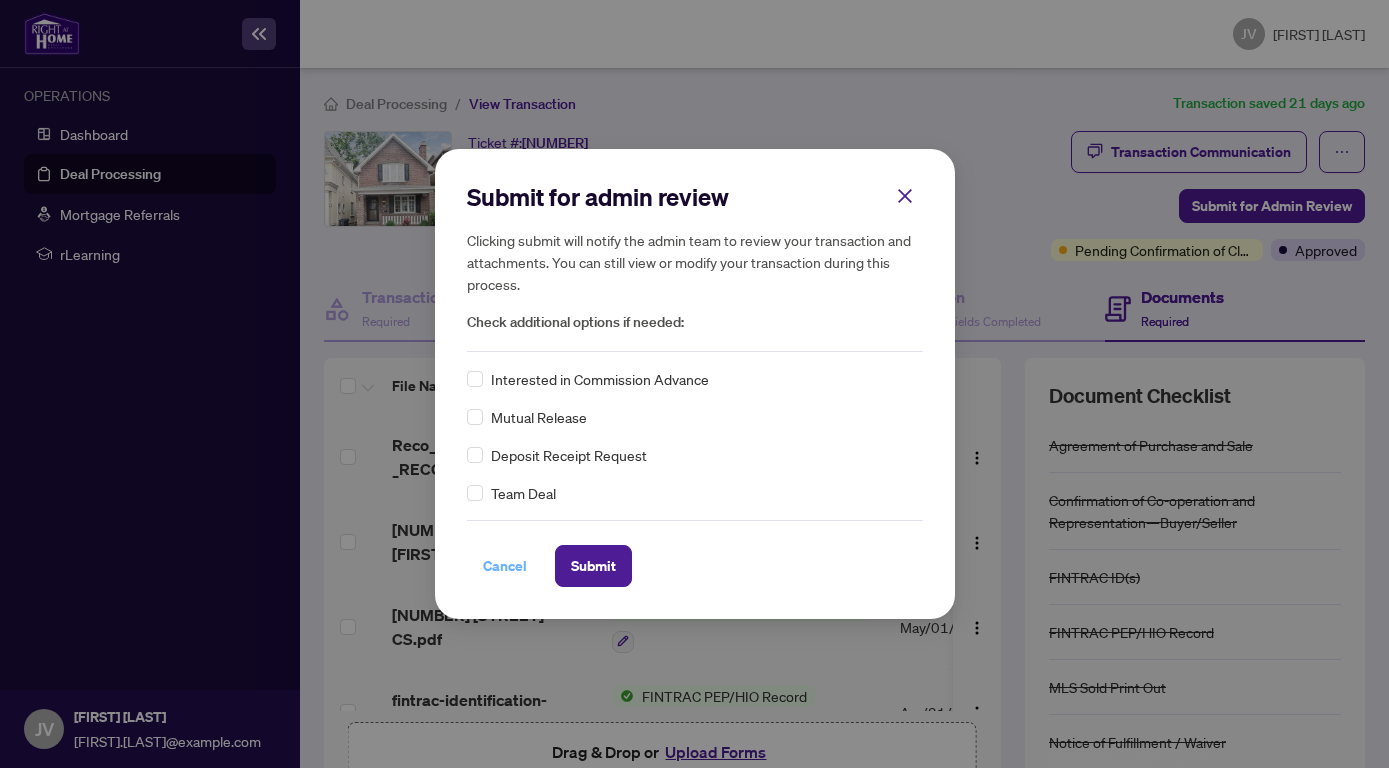 click on "Cancel" at bounding box center (505, 566) 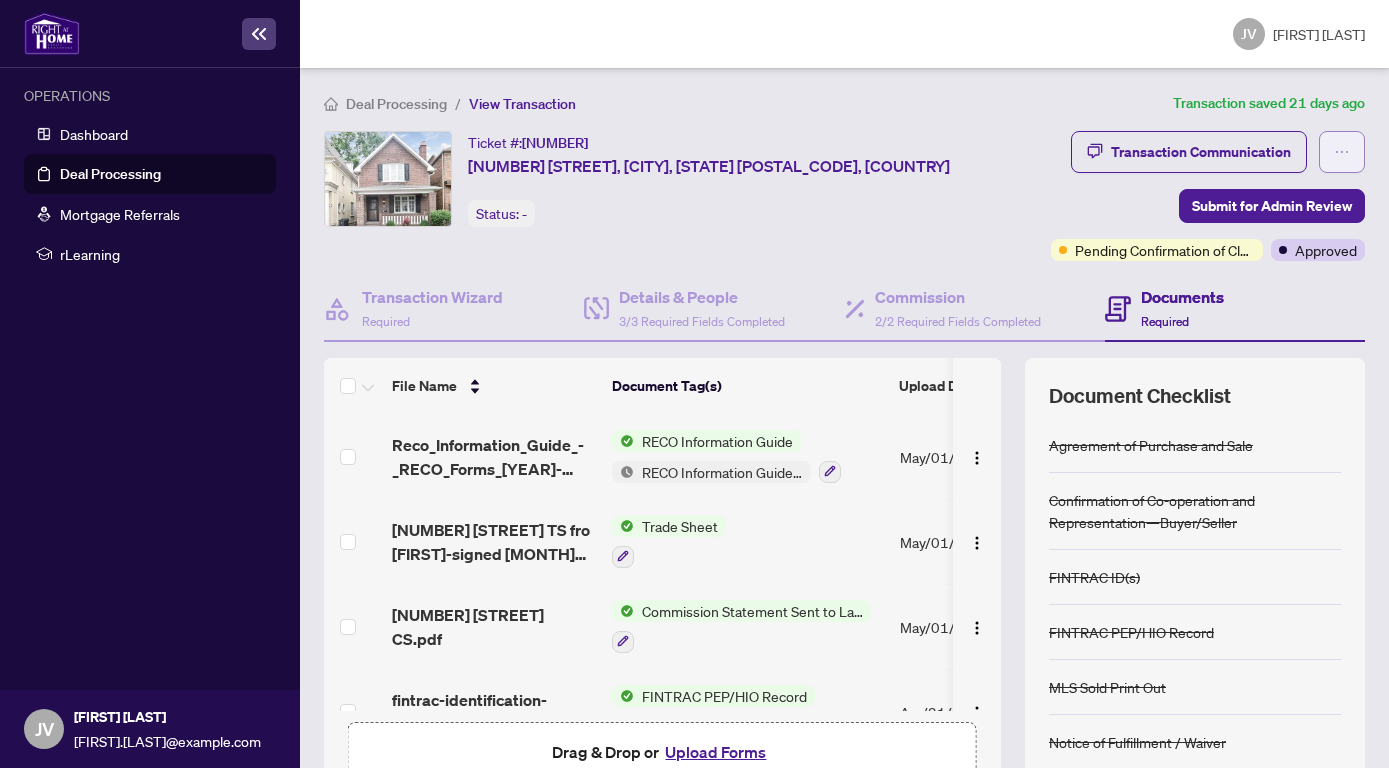 click 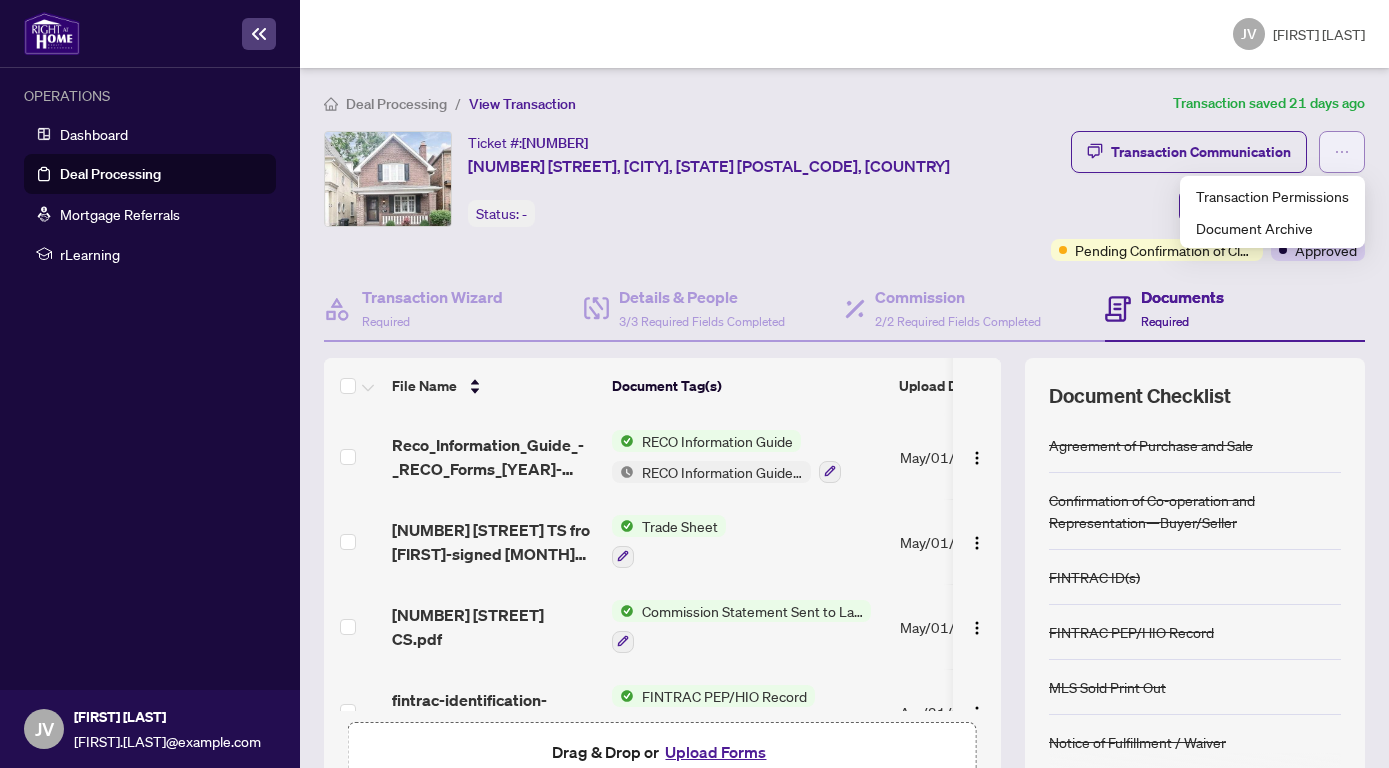 click 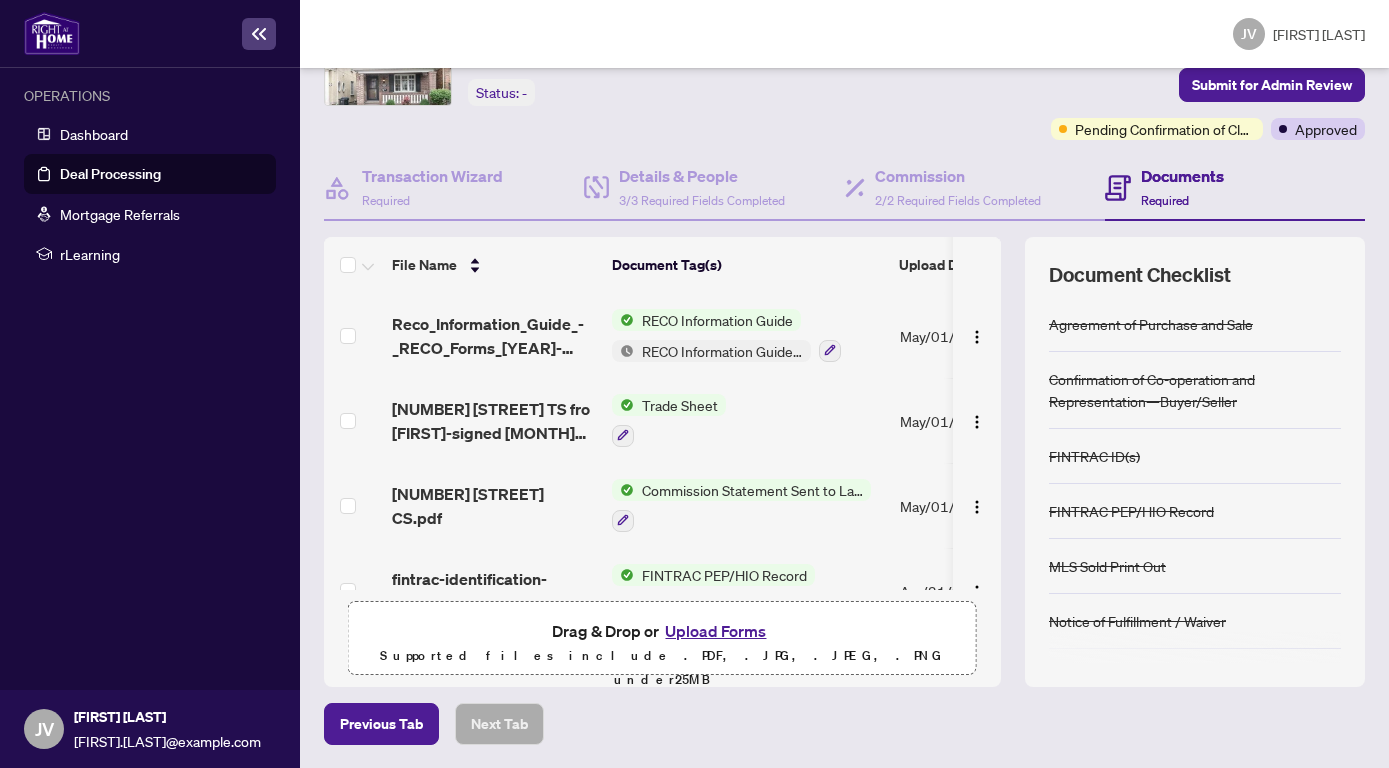scroll, scrollTop: 0, scrollLeft: 0, axis: both 